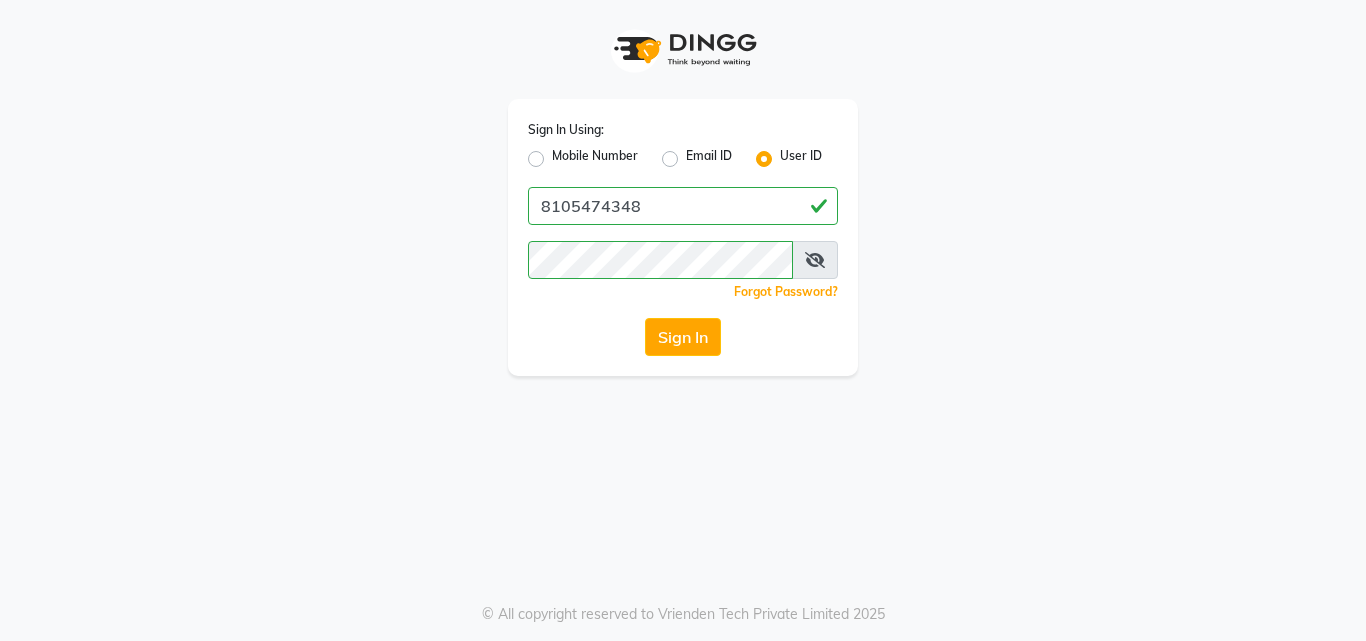 scroll, scrollTop: 0, scrollLeft: 0, axis: both 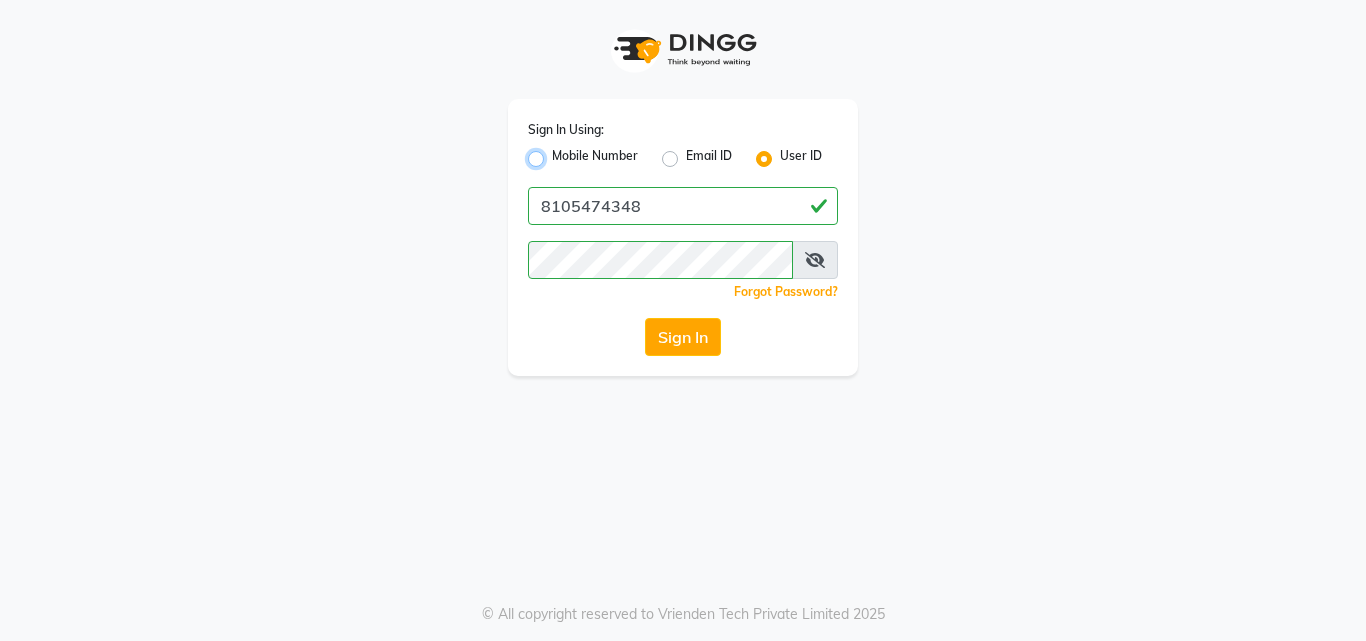 click on "Mobile Number" at bounding box center (558, 153) 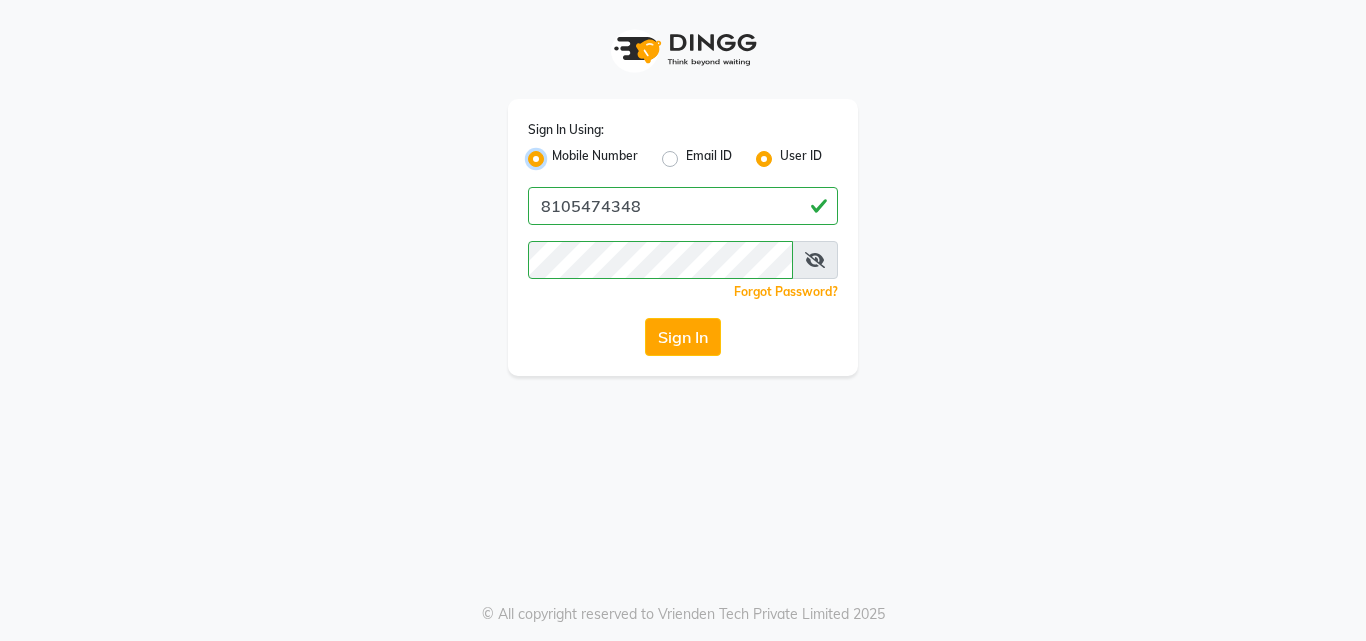 radio on "false" 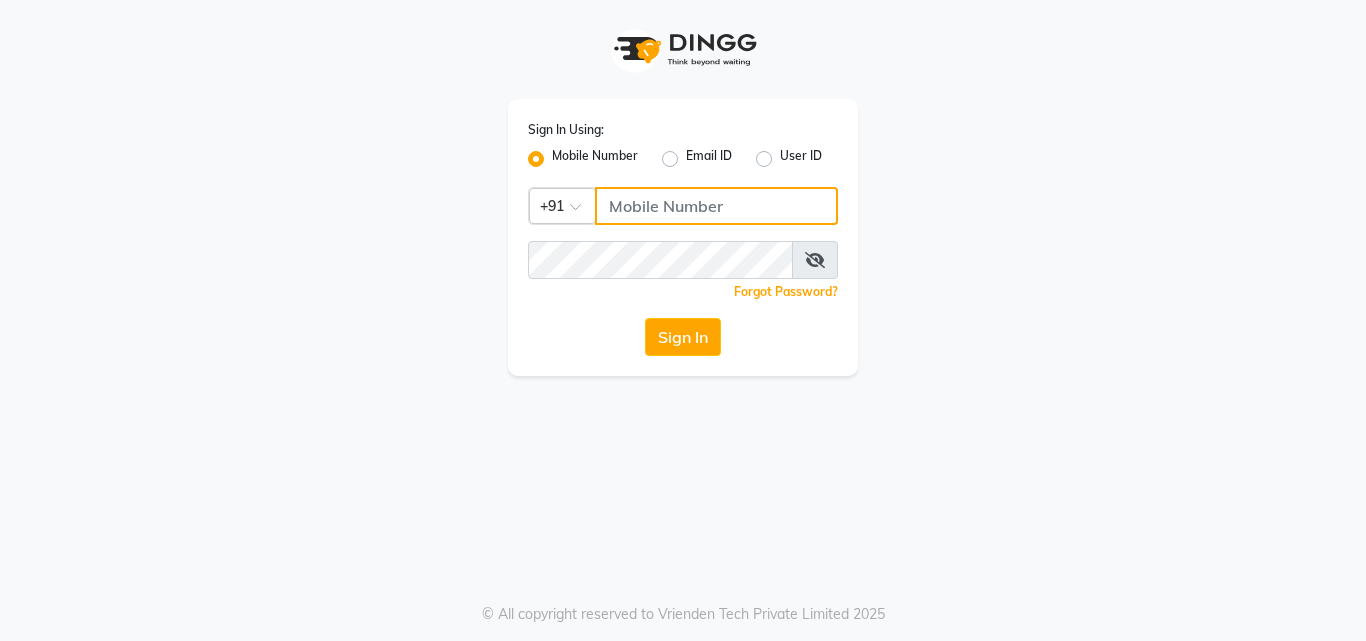 click 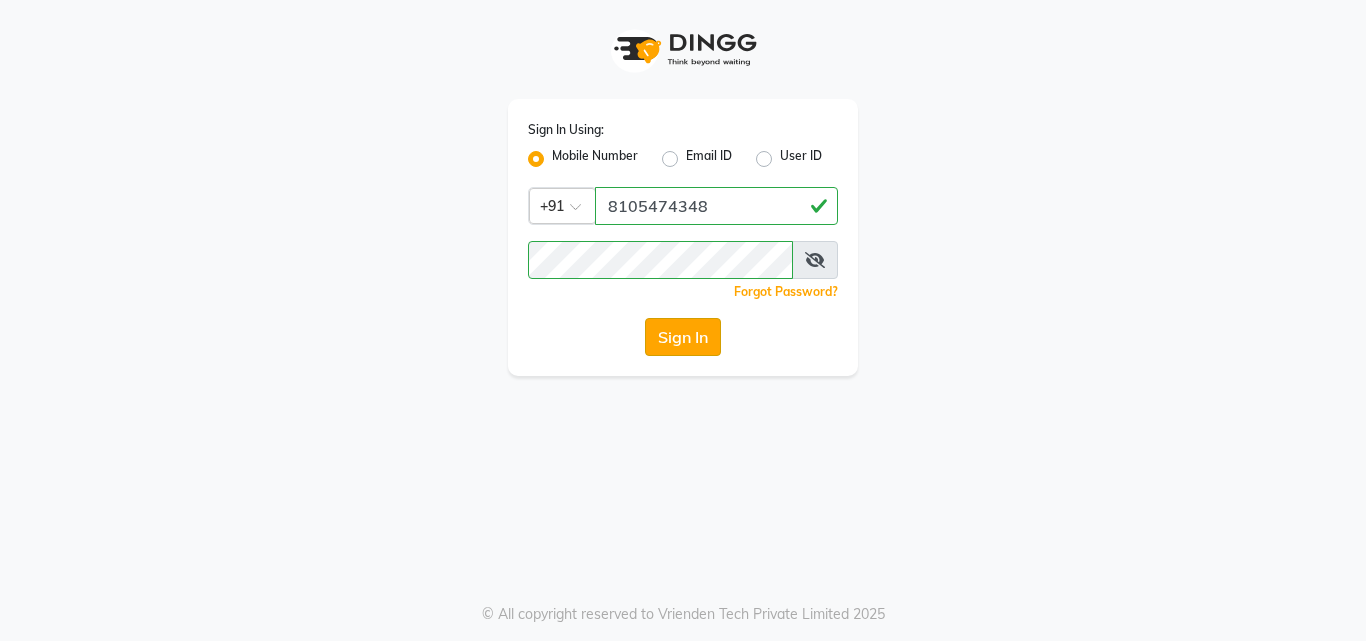 click on "Sign In" 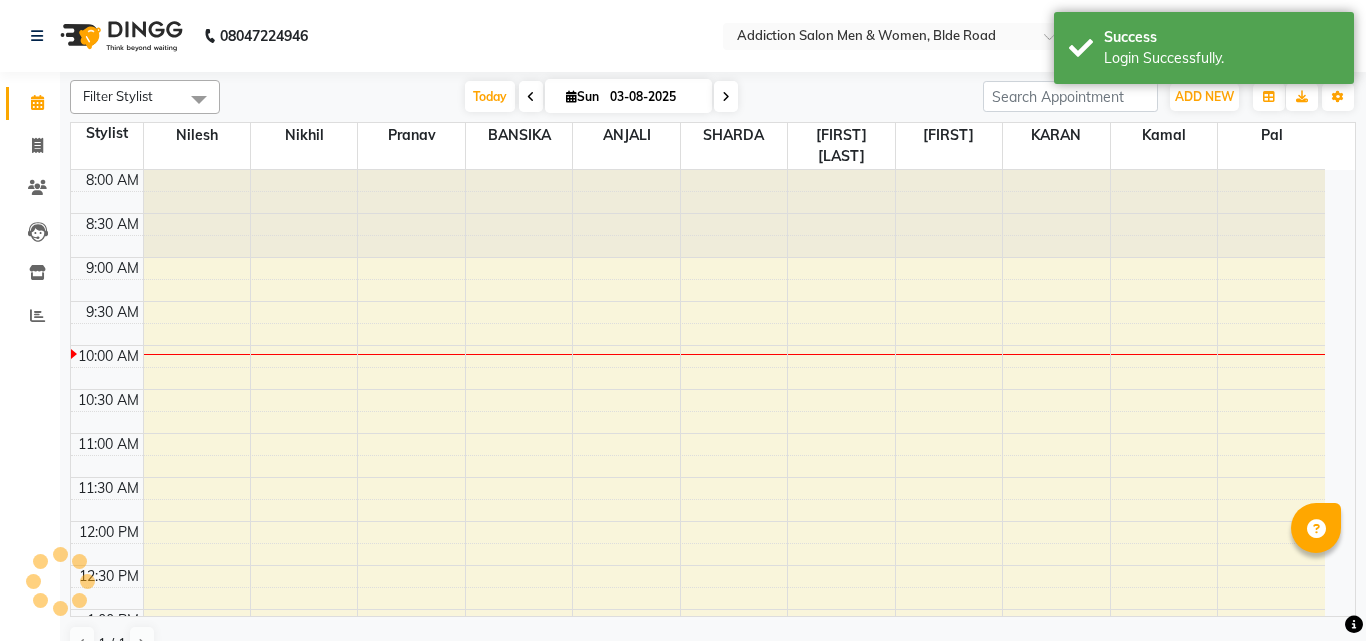 scroll, scrollTop: 0, scrollLeft: 0, axis: both 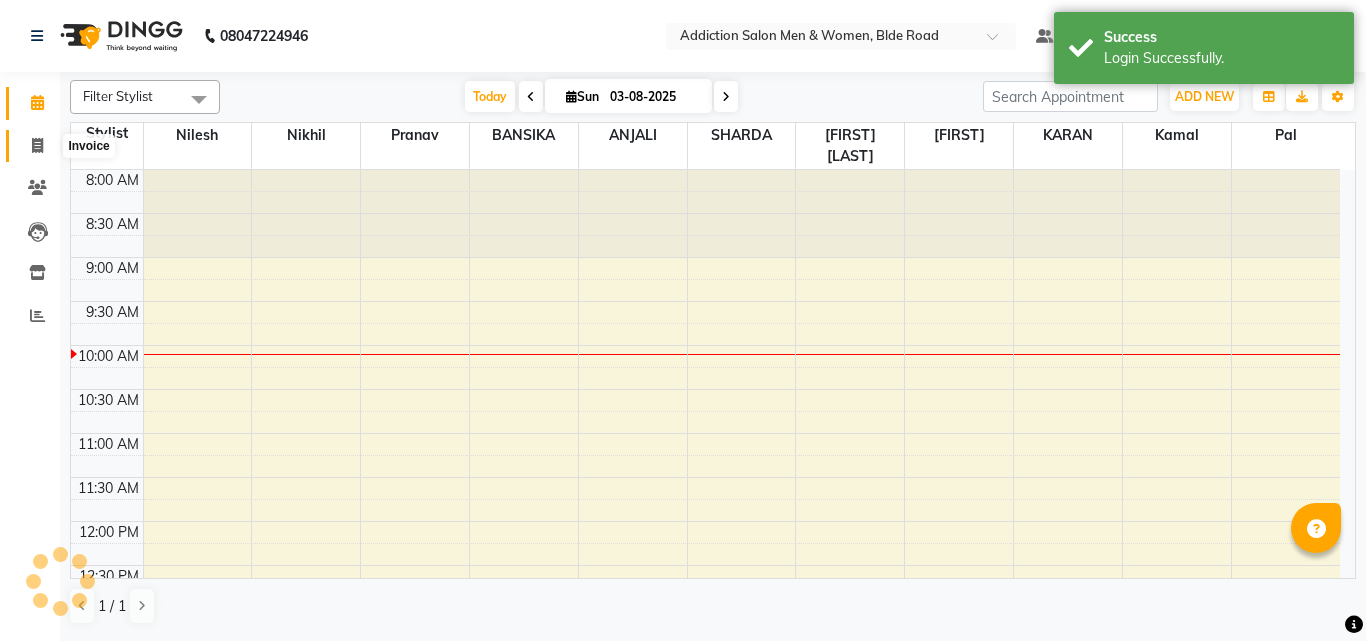 click 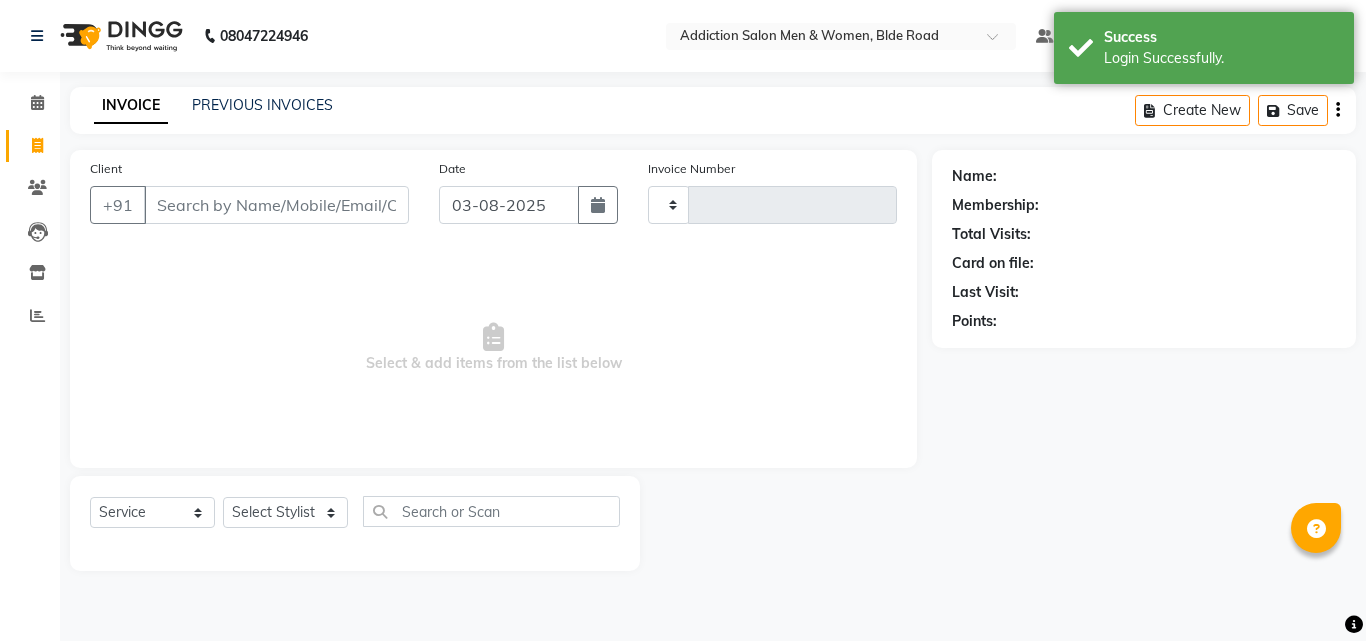 type on "3116" 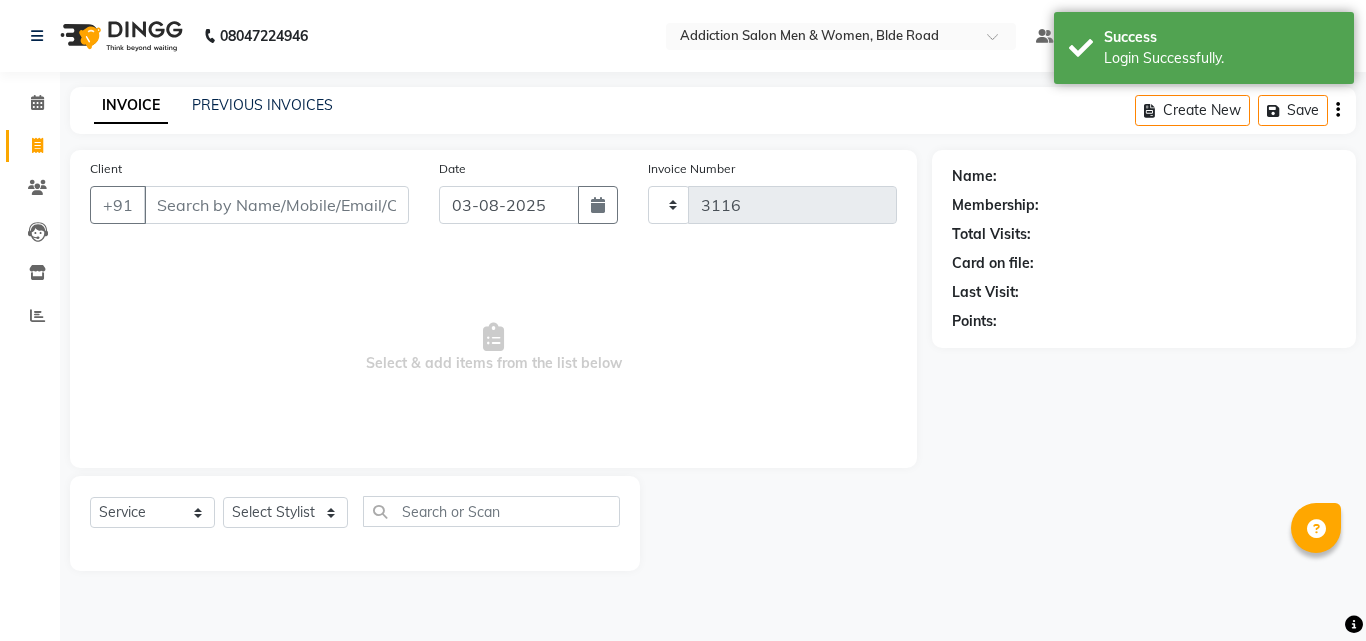 select on "6595" 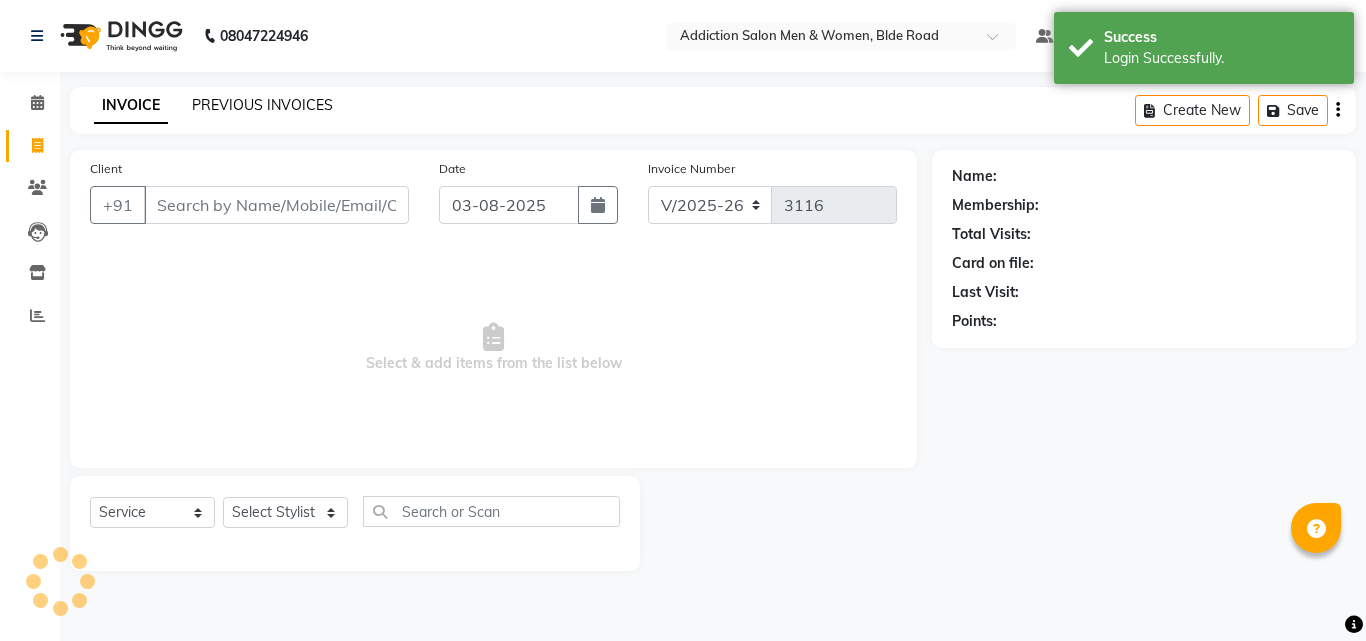 click on "PREVIOUS INVOICES" 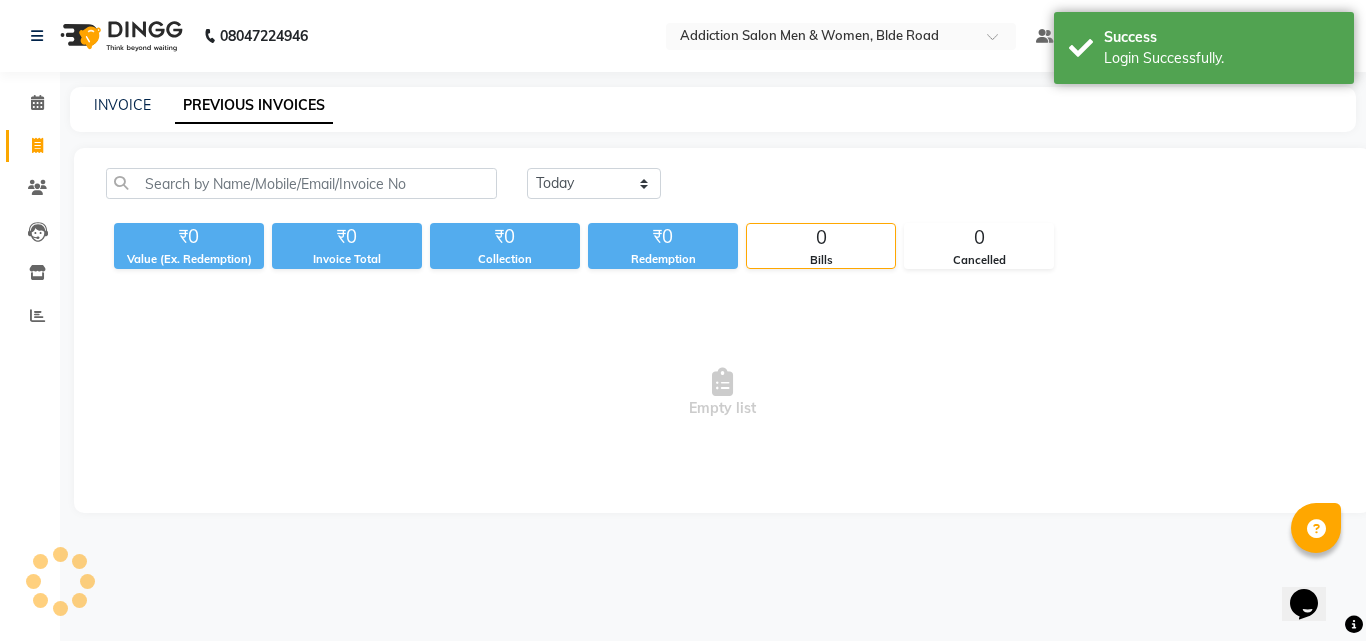 scroll, scrollTop: 0, scrollLeft: 0, axis: both 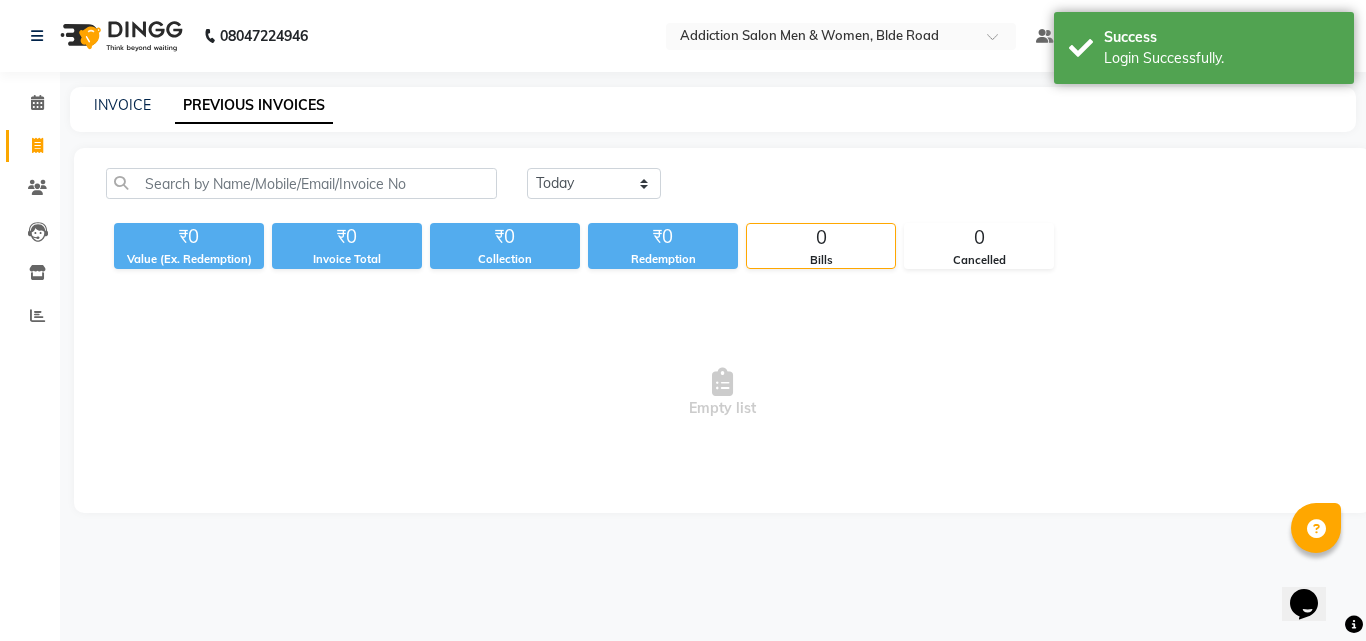 click on "INVOICE PREVIOUS INVOICES" 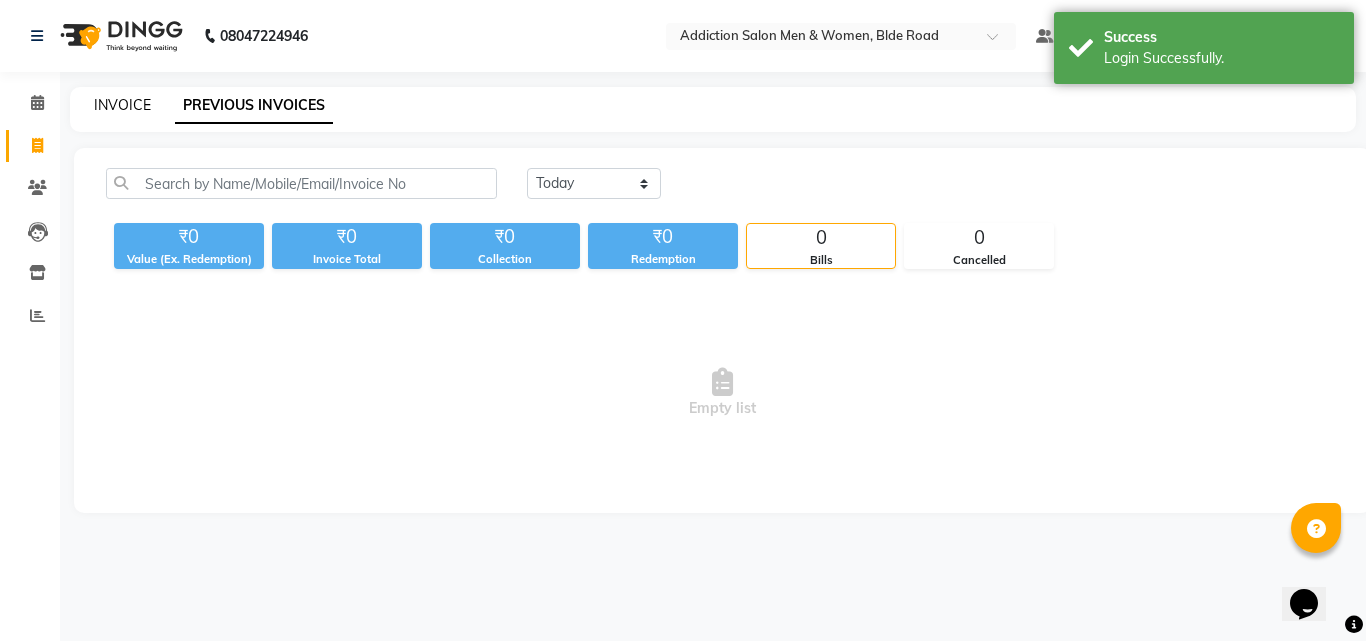 click on "INVOICE" 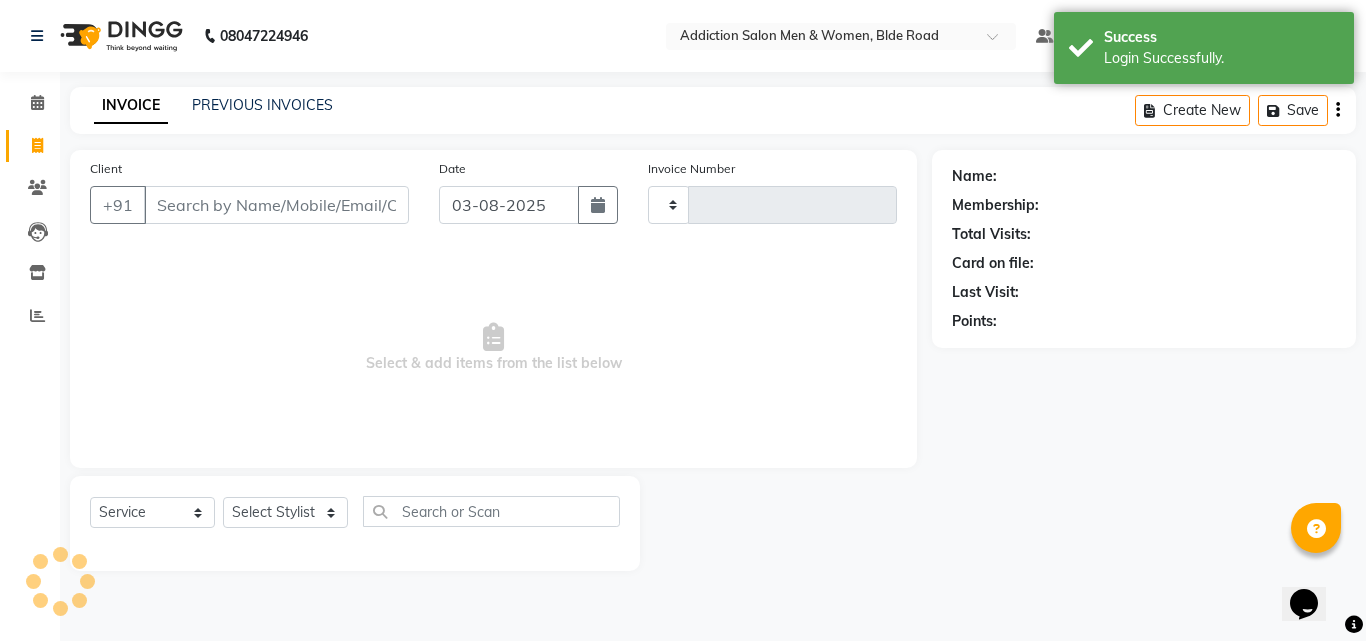 type on "3116" 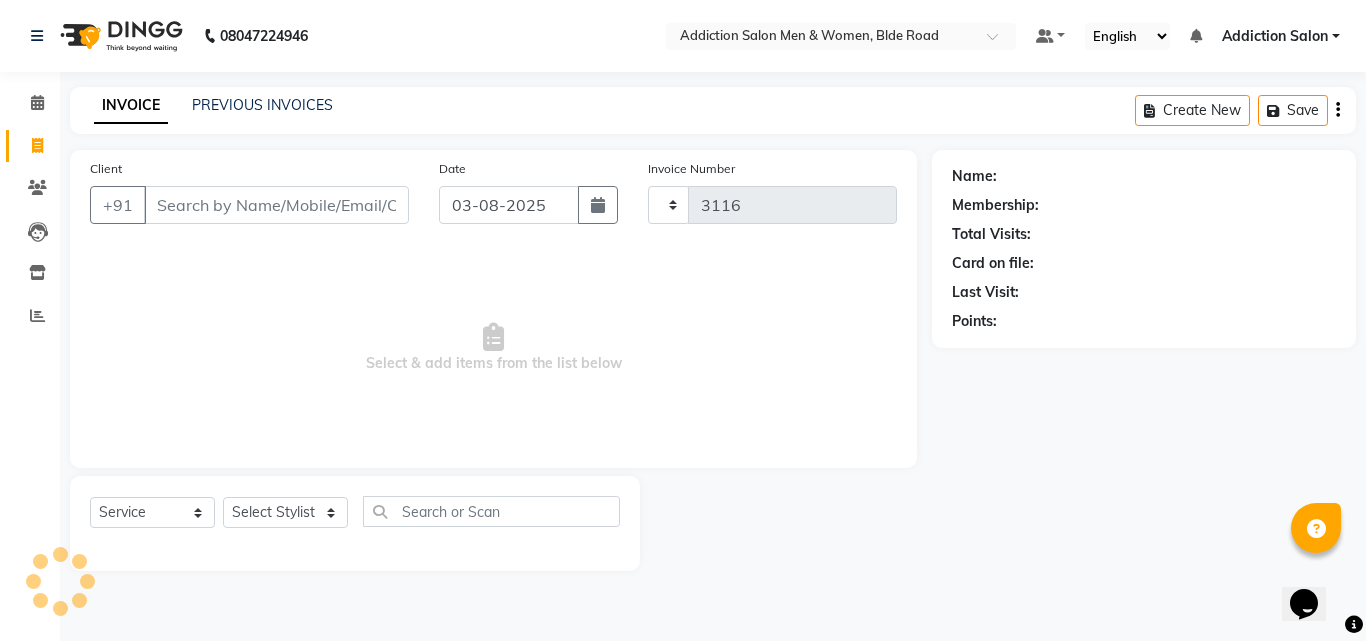 select on "6595" 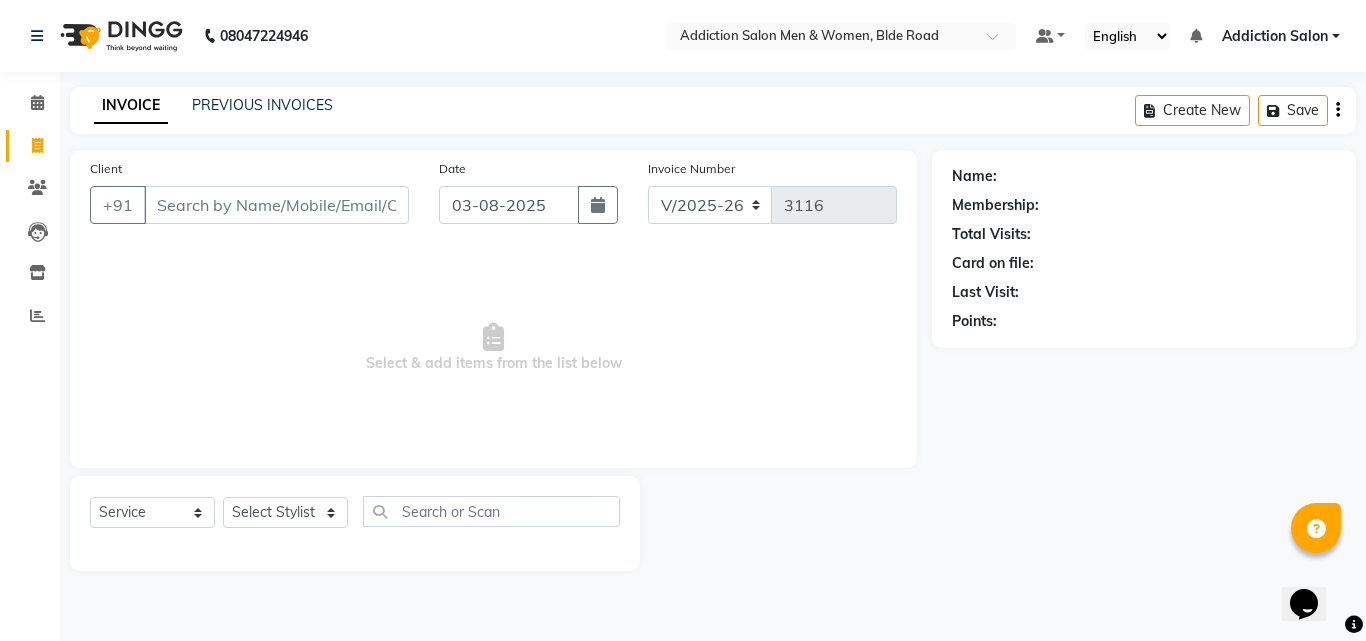 click on "[NUMBER] [CITY] [STREET], [STREET], [CITY]-[POSTAL_CODE] Select Location × [BRAND] [GENDER] & [GENDER], [STREET] Default Panel My Panel English ENGLISH Español العربية मराठी हिंदी ગુજરાતી தமிழ் 中文 Notifications nothing to show [BRAND] Manage Profile Change Password Sign out Version:[VERSION] ☀ [BRAND] [GENDER] & [GENDER], [STREET] Calendar Invoice Clients Leads Inventory Reports Completed InProgress Upcoming Dropped Tentative Check-In Confirm Bookings Segments Page Builder INVOICE PREVIOUS INVOICES Create New Save Client +[COUNTRY_CODE] [DATE] Invoice Number V/[YEAR] V/[YEAR]-[YEAR] [NUMBER] Select & add items from the list below Select Service Product Membership Package Voucher Prepaid Gift Card Select Stylist [BRAND] [NAME] [NAME] [NAME] [NAME] [NAME] [NAME] [NAME] [NAME] [NAME] [NAME] Name: Membership: Total Visits: Card on file: Last Visit: Points:" at bounding box center [683, 320] 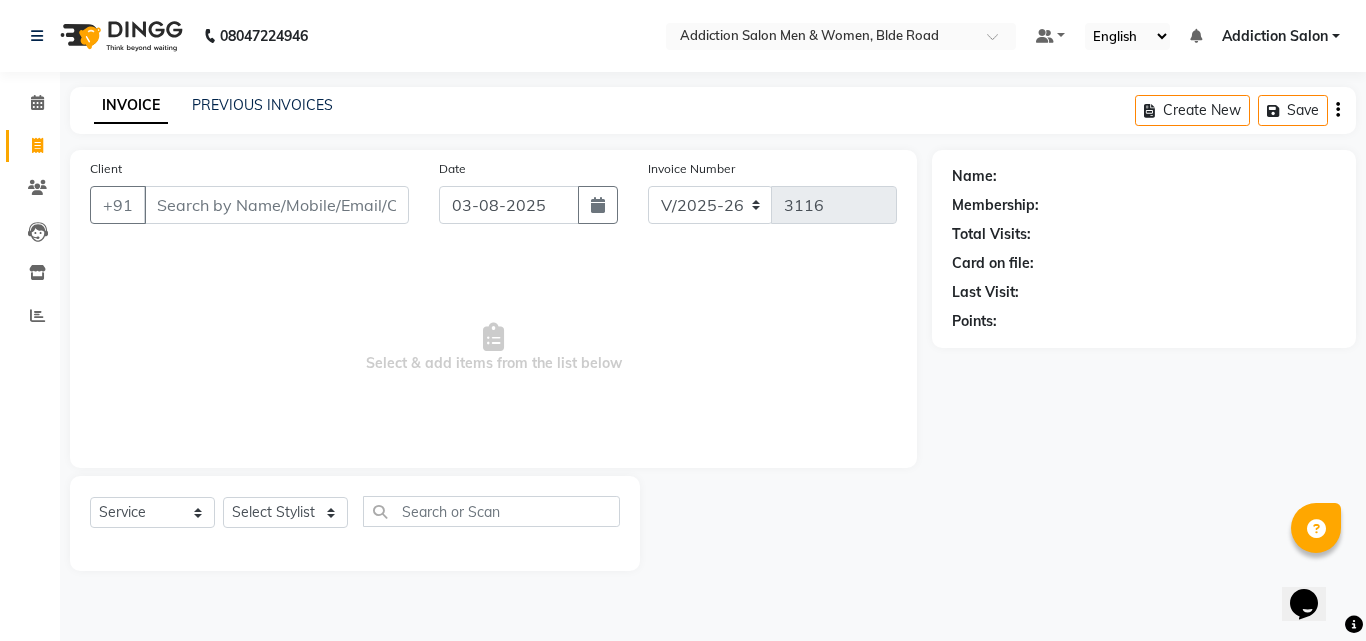 click on "[NUMBER] [CITY] [STREET], [STREET], [CITY]-[POSTAL_CODE] Select Location × [BRAND] [GENDER] & [GENDER], [STREET] Default Panel My Panel English ENGLISH Español العربية मराठी हिंदी ગુજરાતી தமிழ் 中文 Notifications nothing to show [BRAND] Manage Profile Change Password Sign out Version:[VERSION] ☀ [BRAND] [GENDER] & [GENDER], [STREET] Calendar Invoice Clients Leads Inventory Reports Completed InProgress Upcoming Dropped Tentative Check-In Confirm Bookings Segments Page Builder INVOICE PREVIOUS INVOICES Create New Save Client +[COUNTRY_CODE] [DATE] Invoice Number V/[YEAR] V/[YEAR]-[YEAR] [NUMBER] Select & add items from the list below Select Service Product Membership Package Voucher Prepaid Gift Card Select Stylist [BRAND] [NAME] [NAME] [NAME] [NAME] [NAME] [NAME] [NAME] [NAME] [NAME] [NAME] Name: Membership: Total Visits: Card on file: Last Visit: Points:" at bounding box center [683, 320] 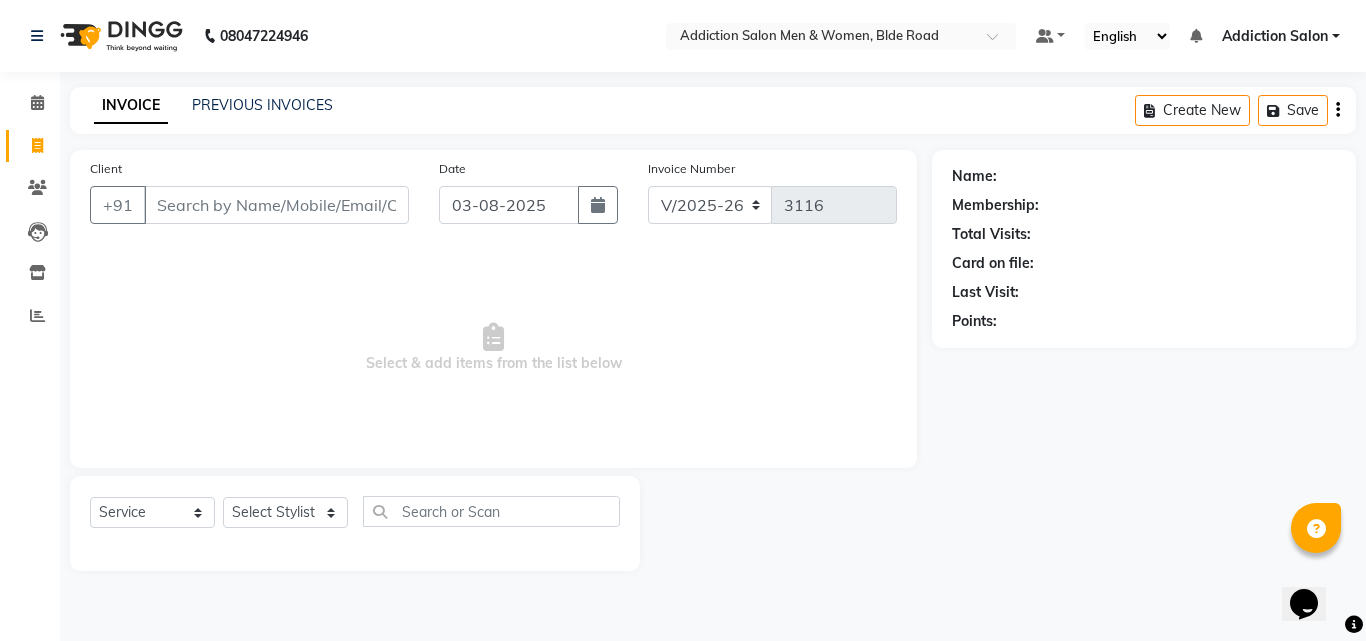 click on "[NUMBER] [CITY] [STREET], [STREET], [CITY]-[POSTAL_CODE] Select Location × [BRAND] [GENDER] & [GENDER], [STREET] Default Panel My Panel English ENGLISH Español العربية मराठी हिंदी ગુજરાતી தமிழ் 中文 Notifications nothing to show [BRAND] Manage Profile Change Password Sign out Version:[VERSION] ☀ [BRAND] [GENDER] & [GENDER], [STREET] Calendar Invoice Clients Leads Inventory Reports Completed InProgress Upcoming Dropped Tentative Check-In Confirm Bookings Segments Page Builder INVOICE PREVIOUS INVOICES Create New Save Client +[COUNTRY_CODE] [DATE] Invoice Number V/[YEAR] V/[YEAR]-[YEAR] [NUMBER] Select & add items from the list below Select Service Product Membership Package Voucher Prepaid Gift Card Select Stylist [BRAND] [NAME] [NAME] [NAME] [NAME] [NAME] [NAME] [NAME] [NAME] [NAME] [NAME] Name: Membership: Total Visits: Card on file: Last Visit: Points:" at bounding box center (683, 320) 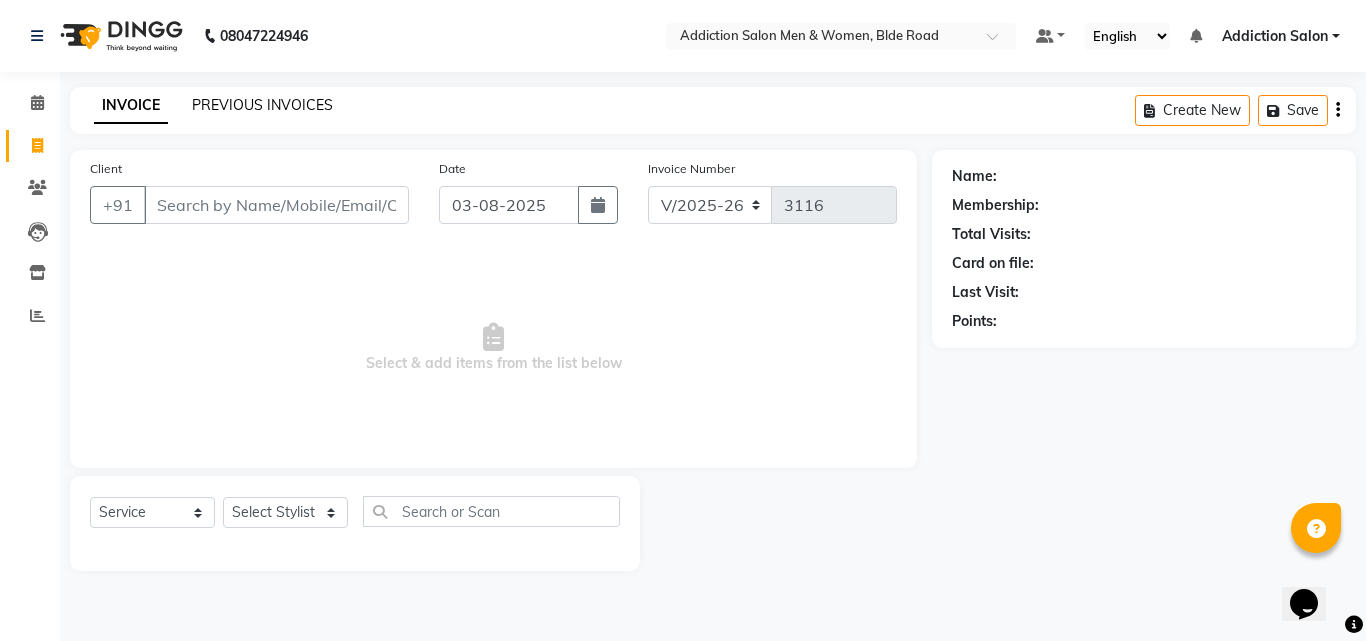 click on "PREVIOUS INVOICES" 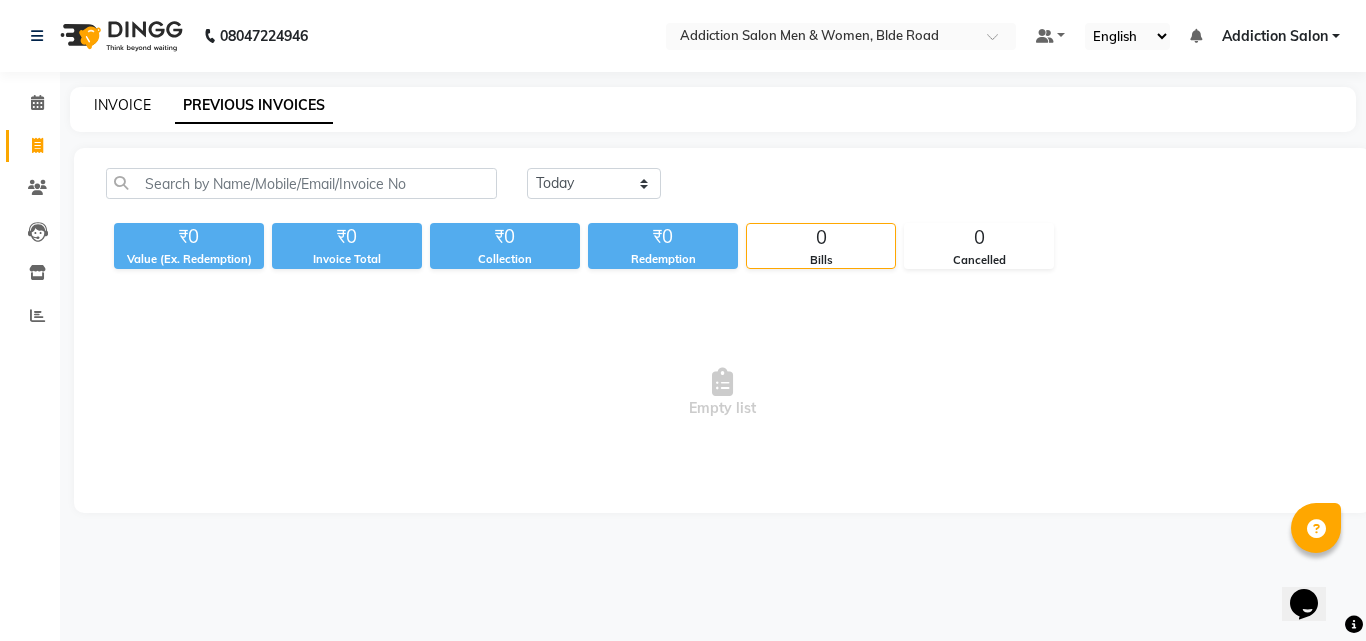 click on "INVOICE" 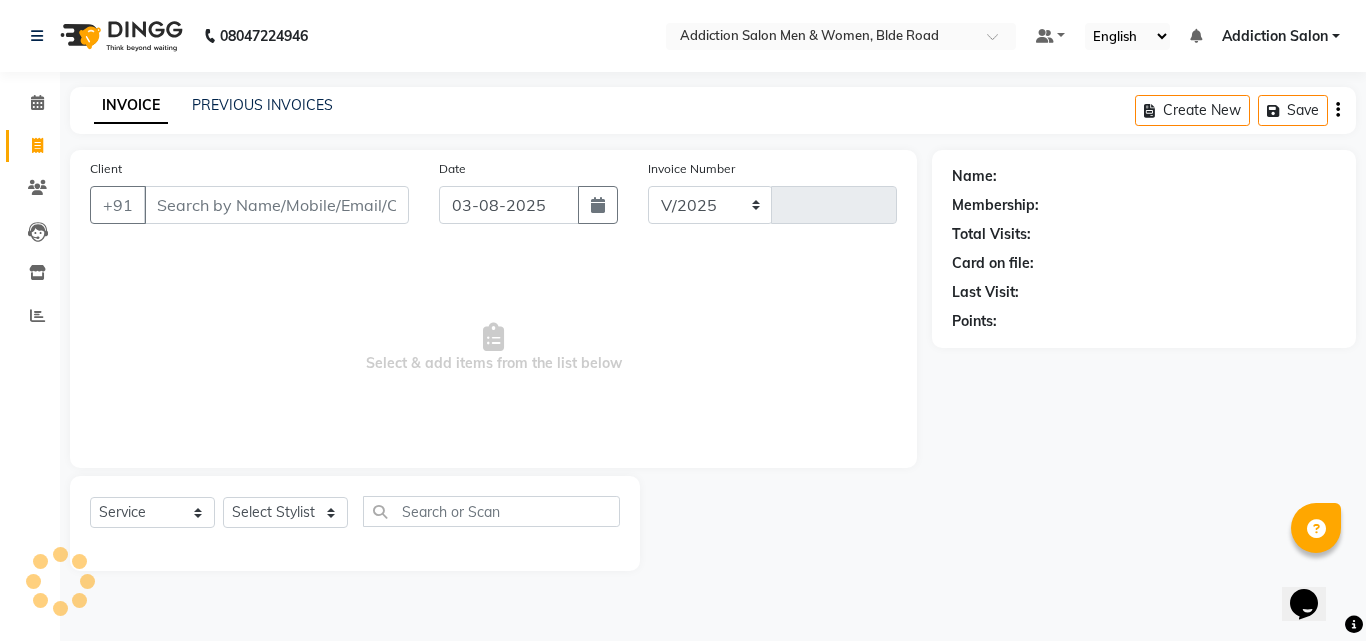 select on "6595" 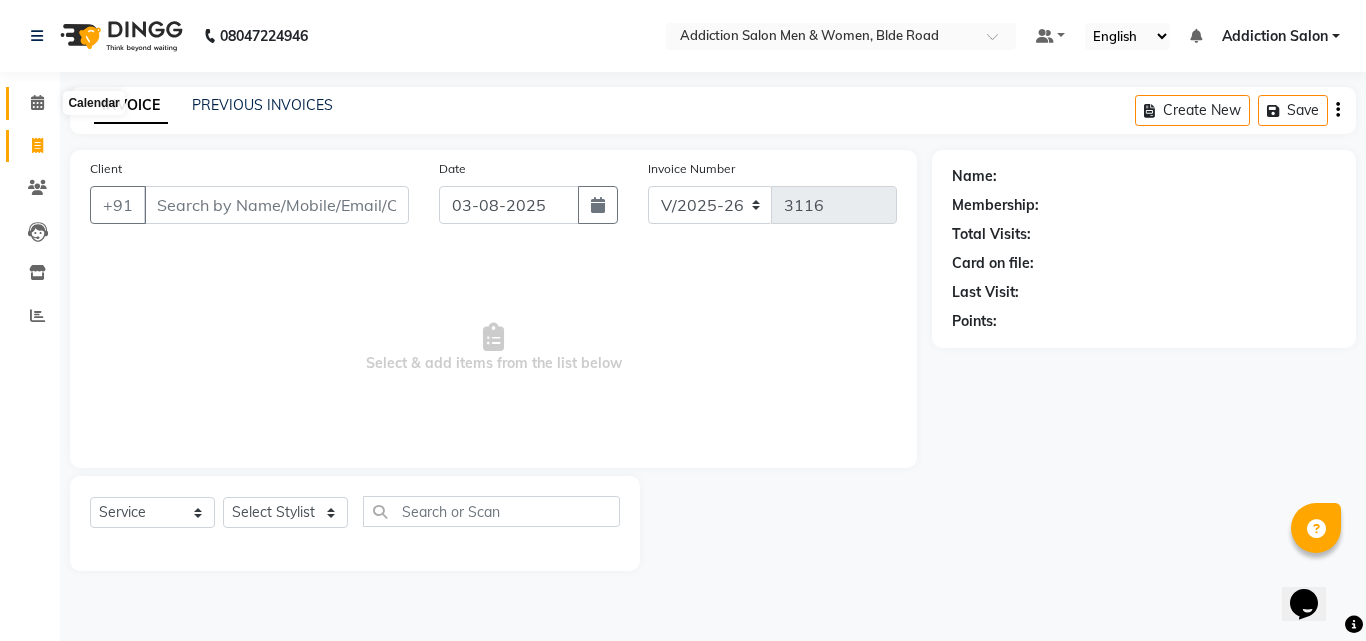 click 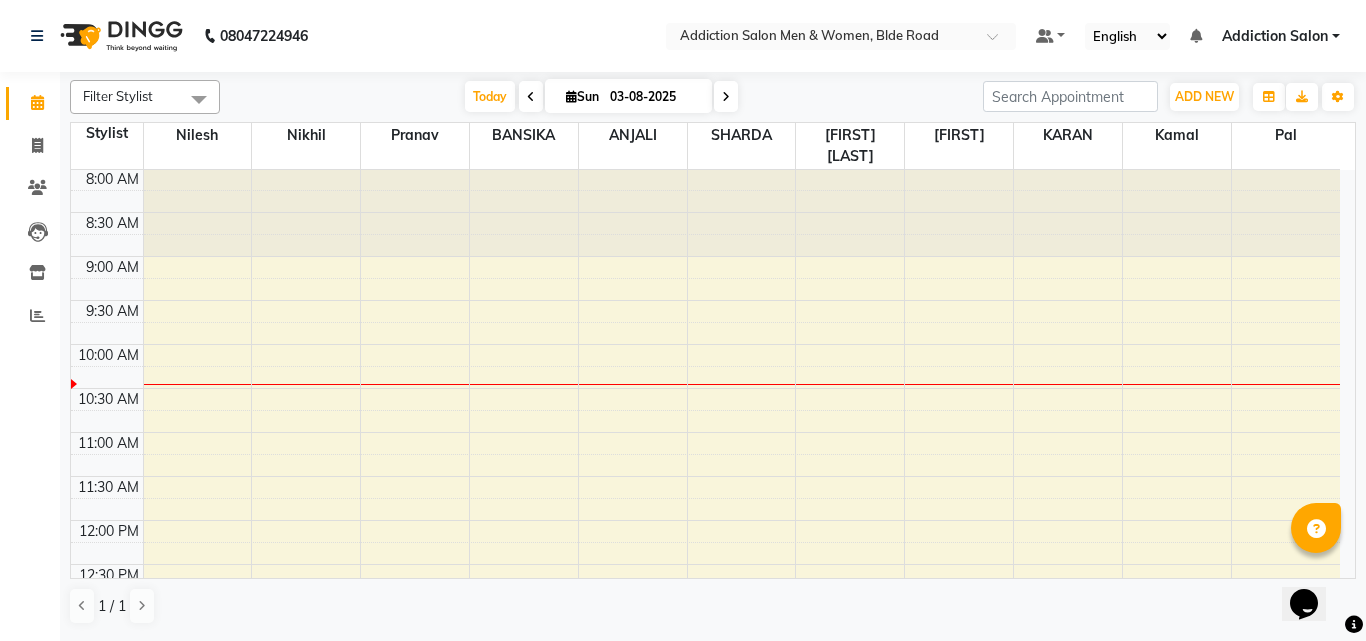 scroll, scrollTop: 0, scrollLeft: 0, axis: both 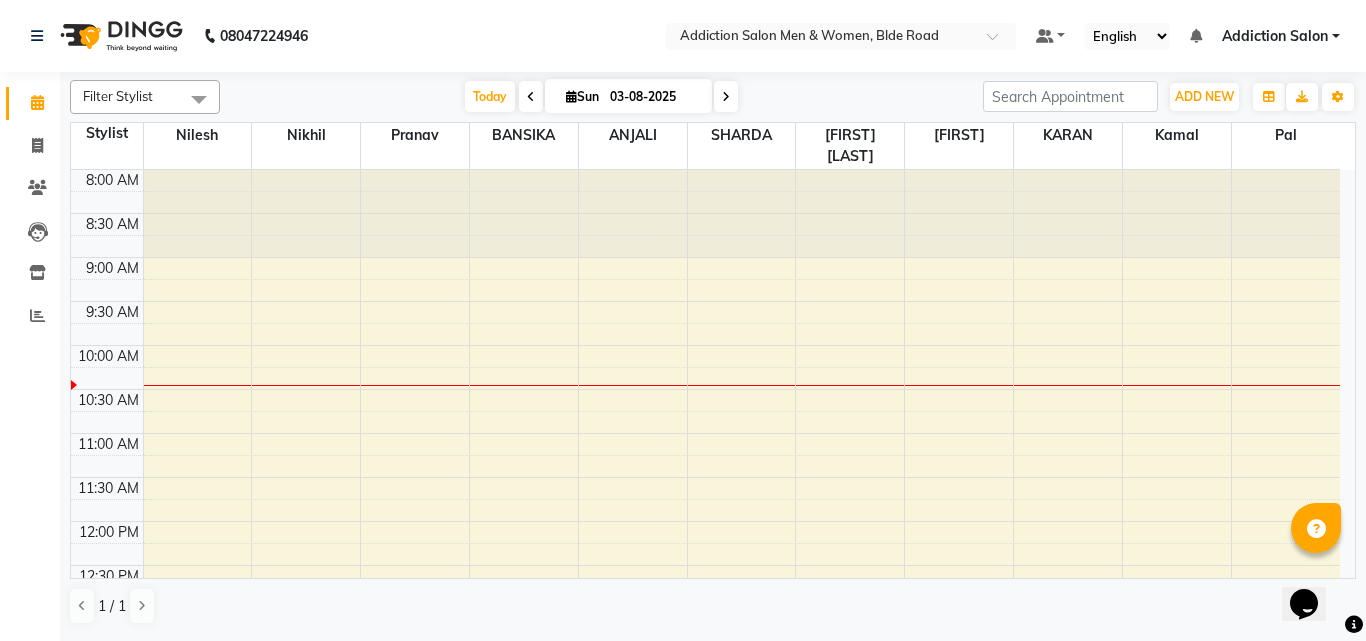 click at bounding box center [531, 96] 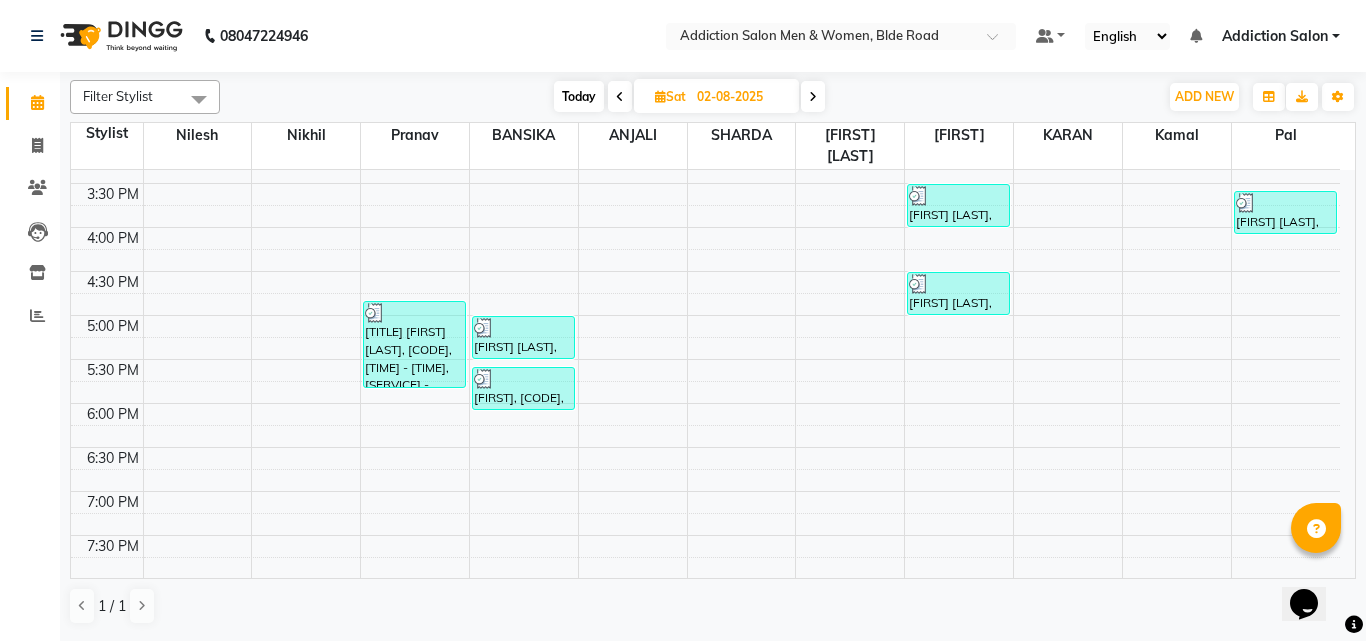 scroll, scrollTop: 735, scrollLeft: 0, axis: vertical 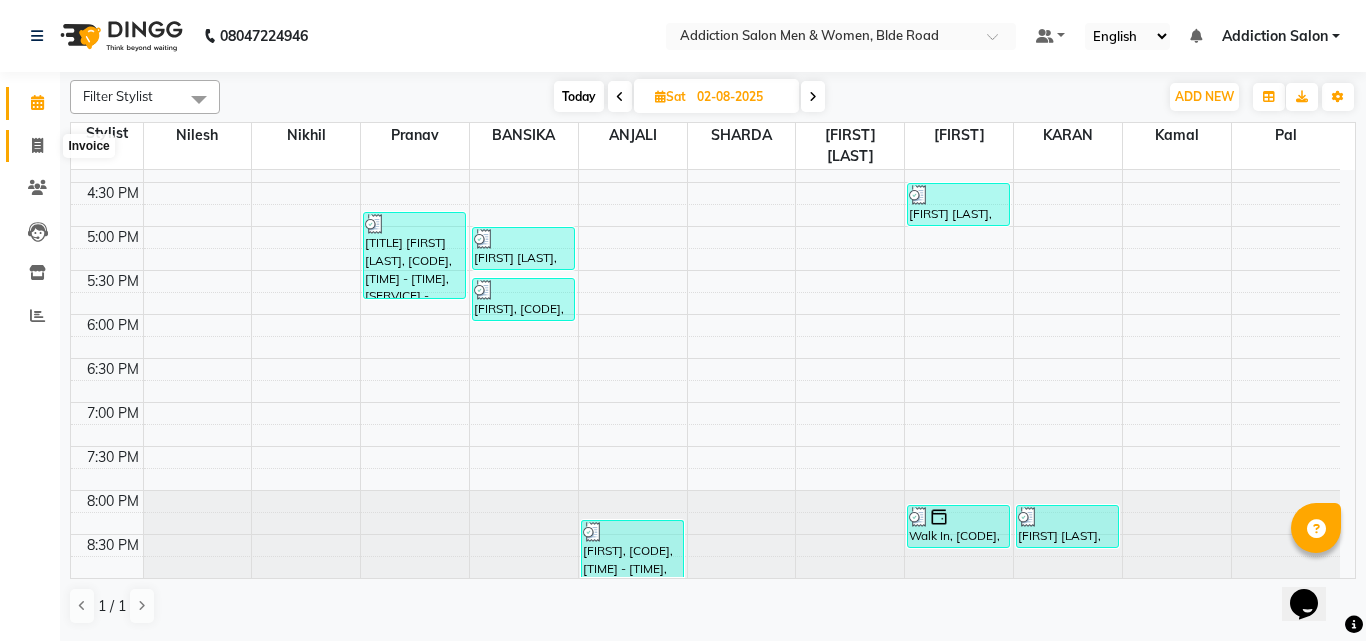 click 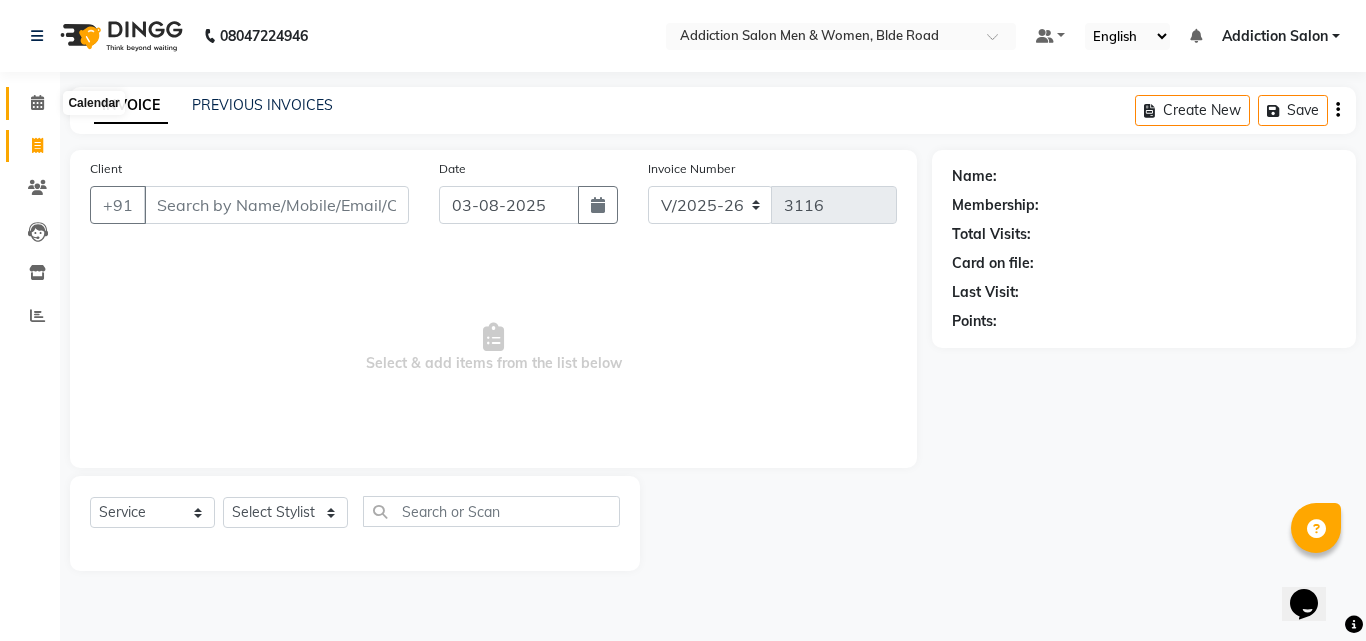 click 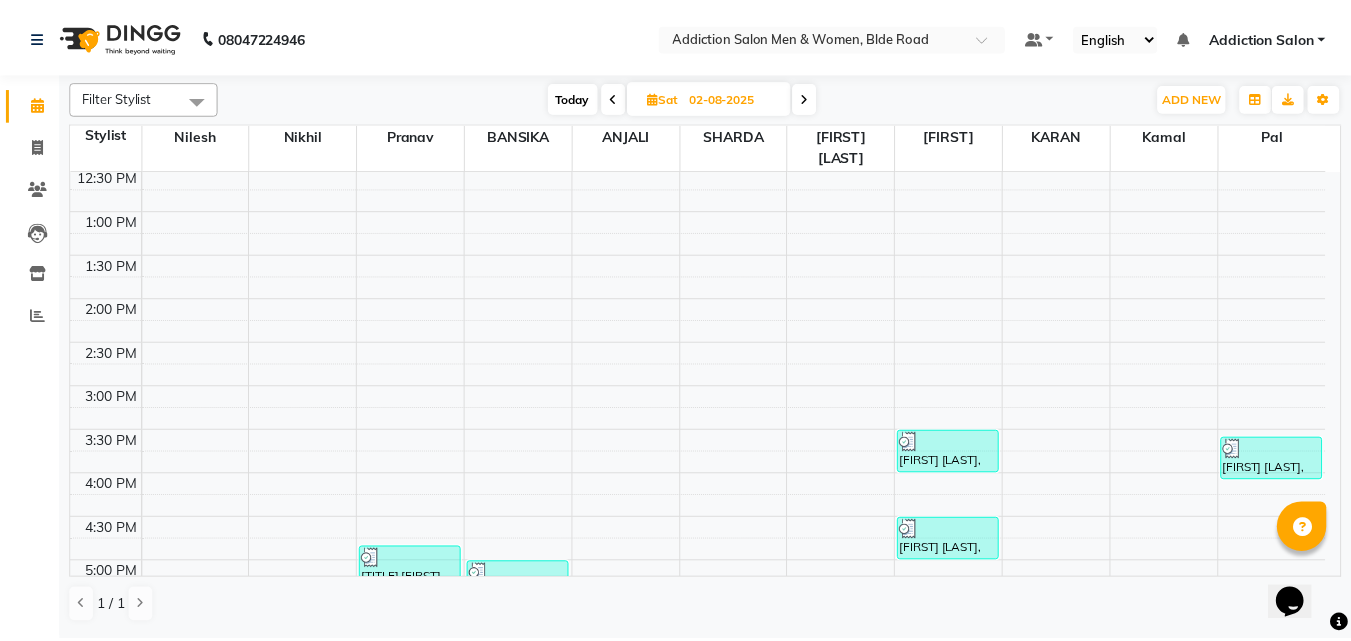 scroll, scrollTop: 735, scrollLeft: 0, axis: vertical 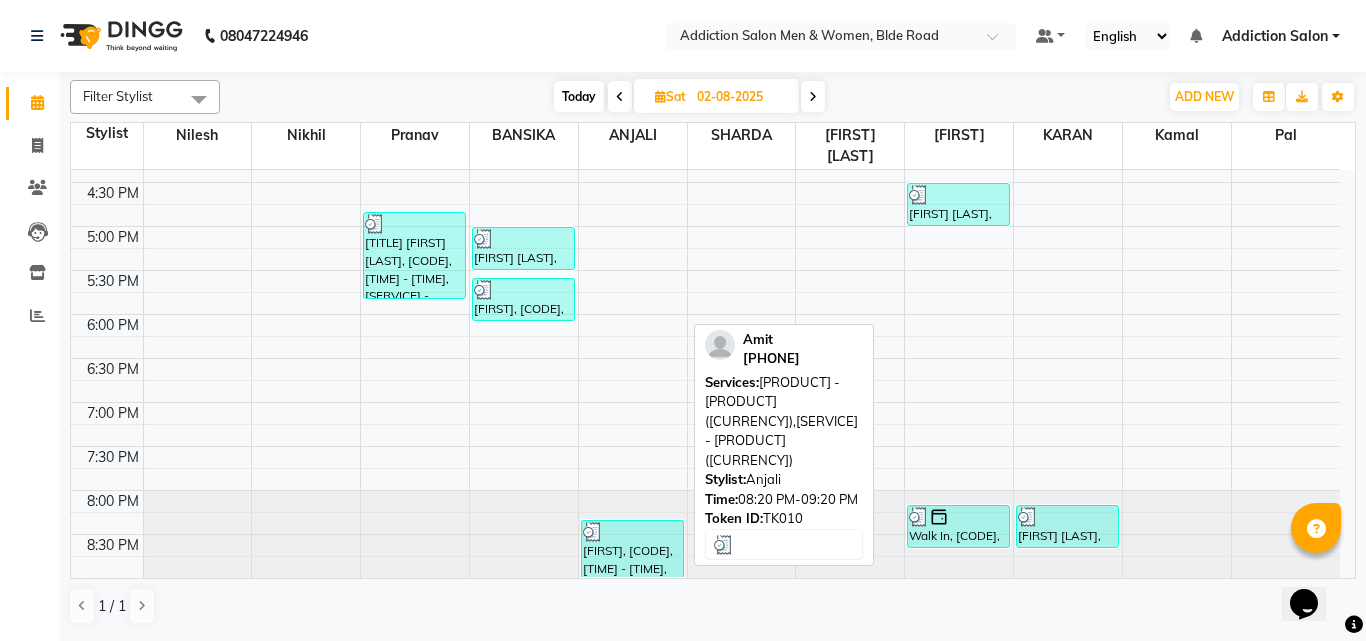 click at bounding box center (632, 532) 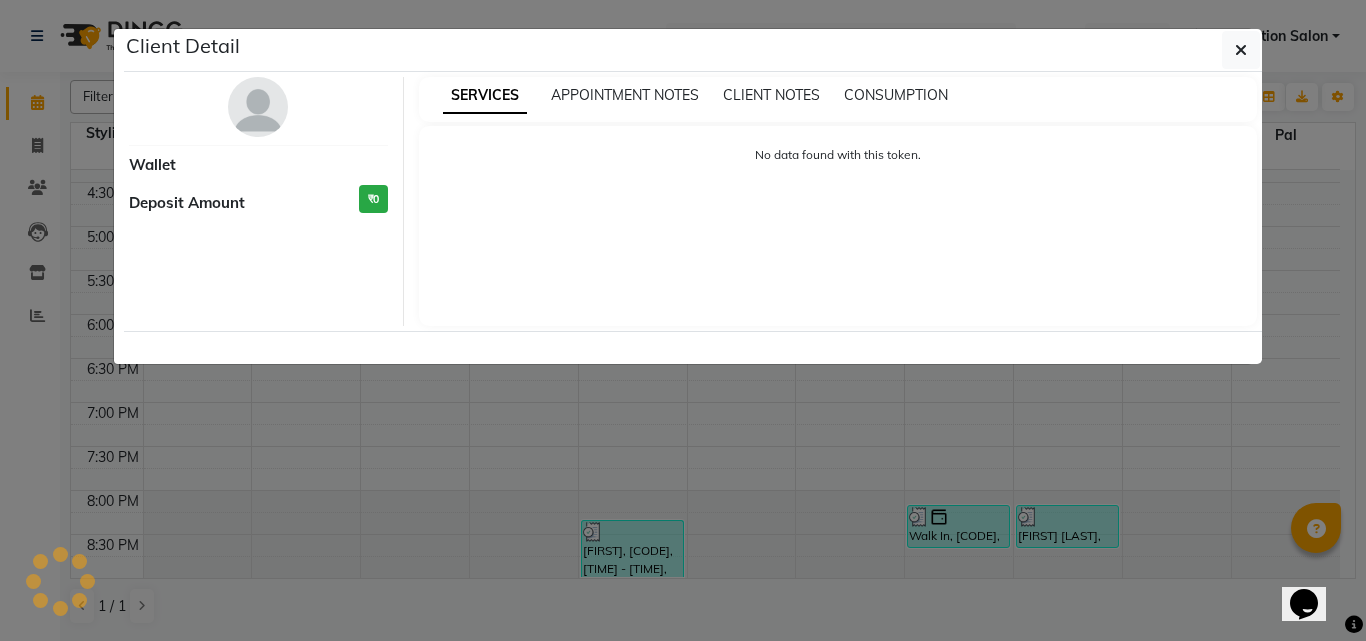 select on "3" 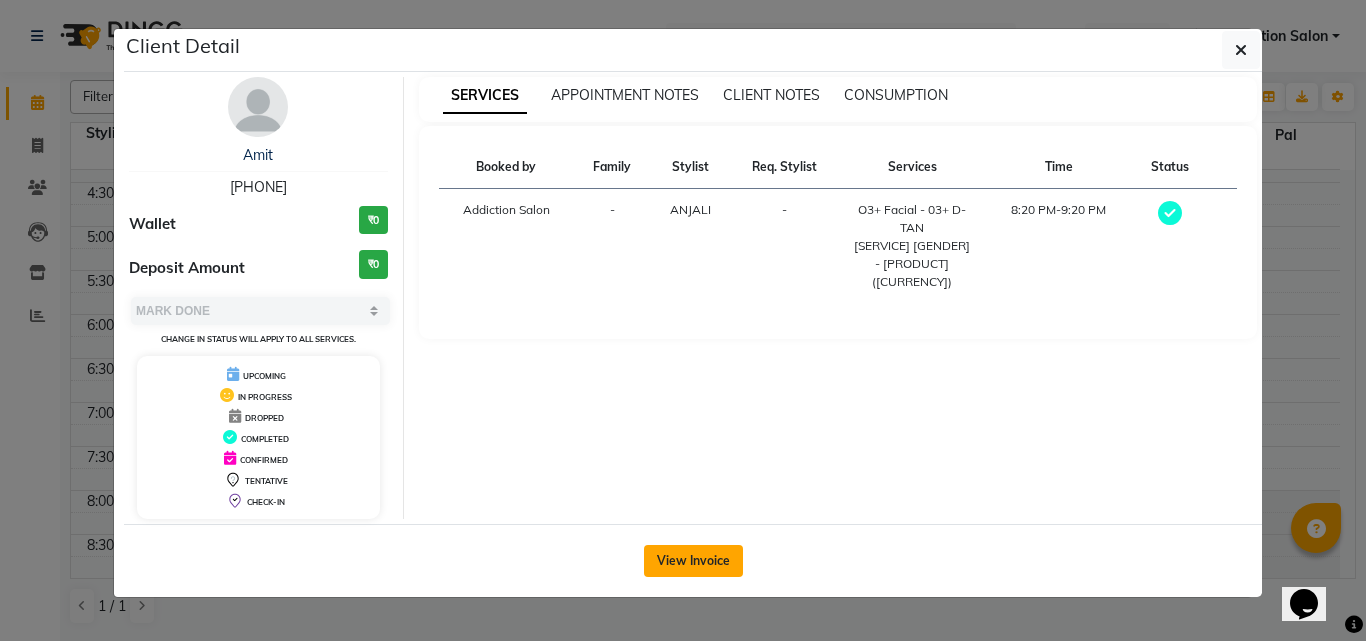 click on "View Invoice" 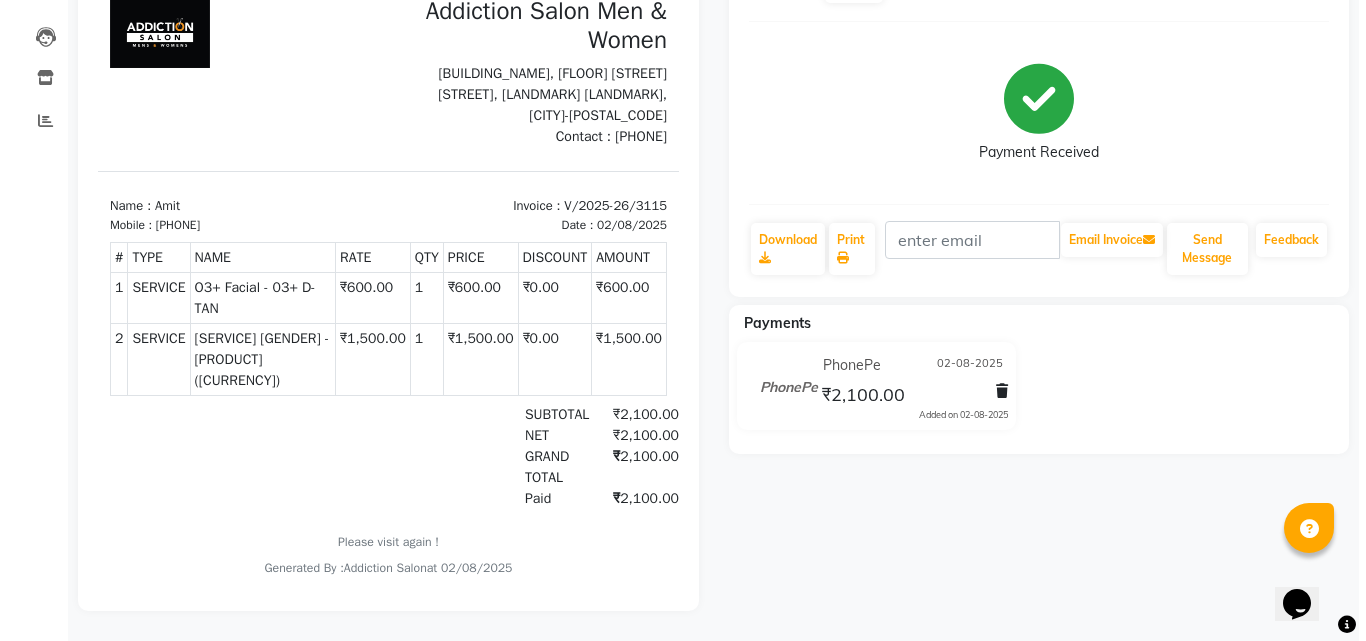 scroll, scrollTop: 0, scrollLeft: 0, axis: both 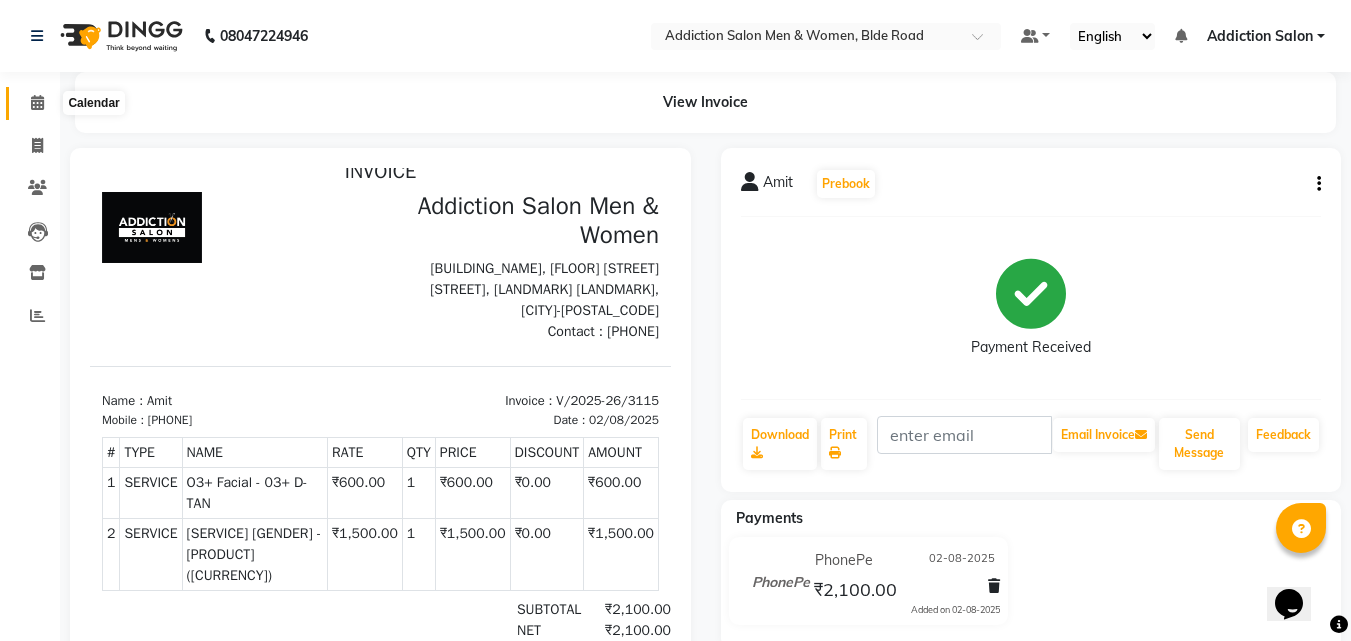 click 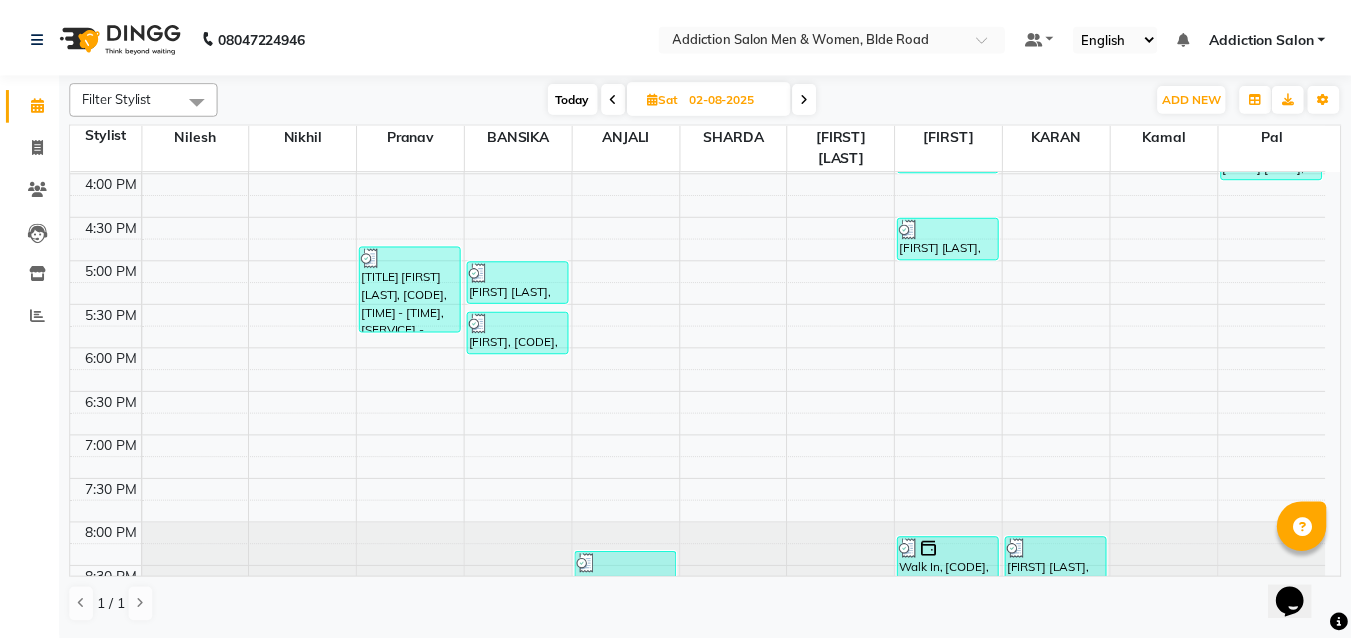 scroll, scrollTop: 735, scrollLeft: 0, axis: vertical 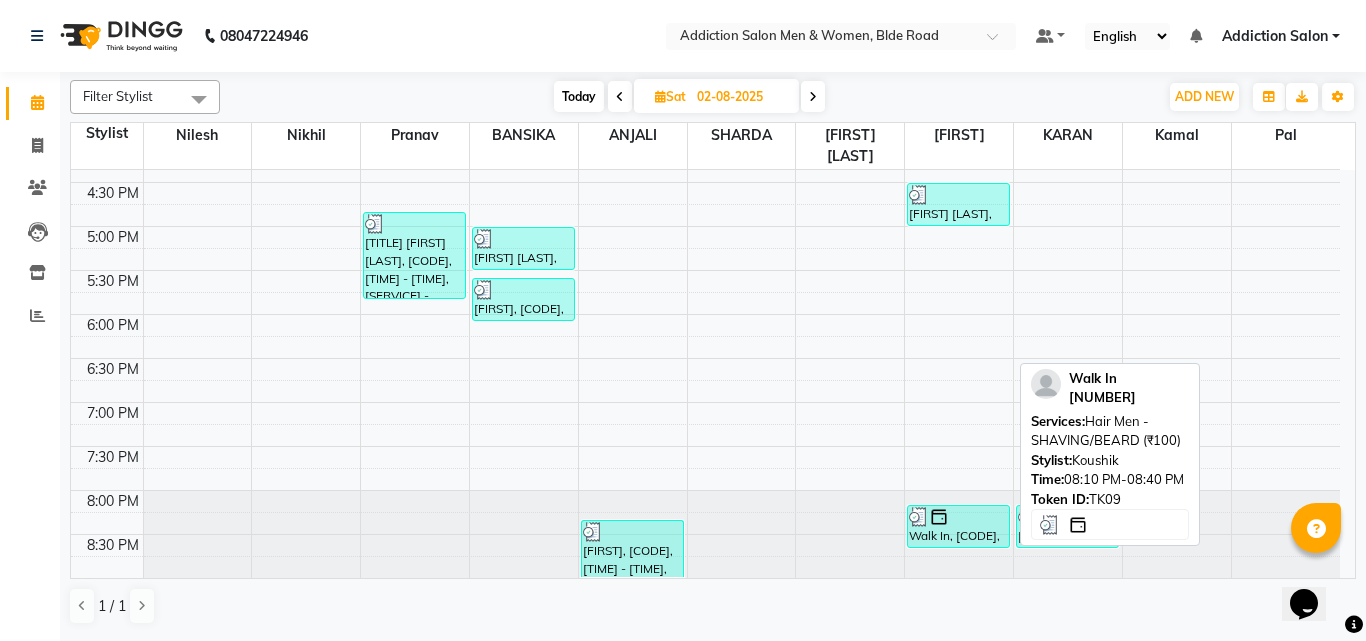 click at bounding box center [939, 517] 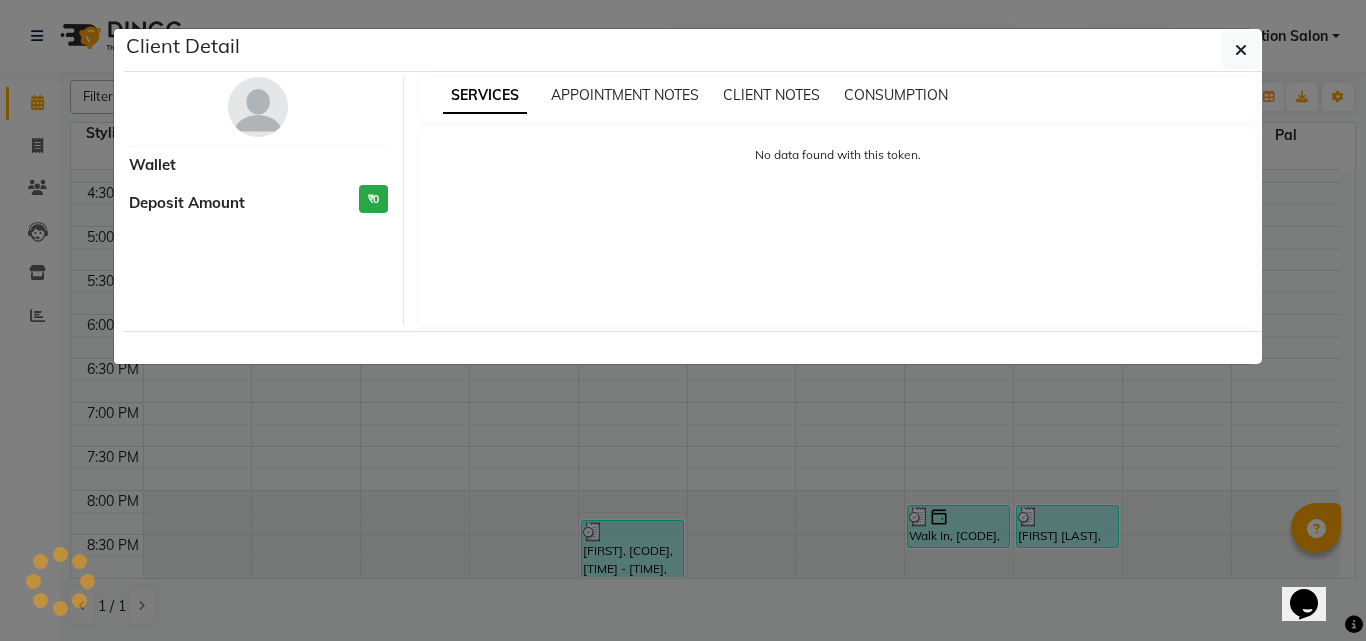 select on "3" 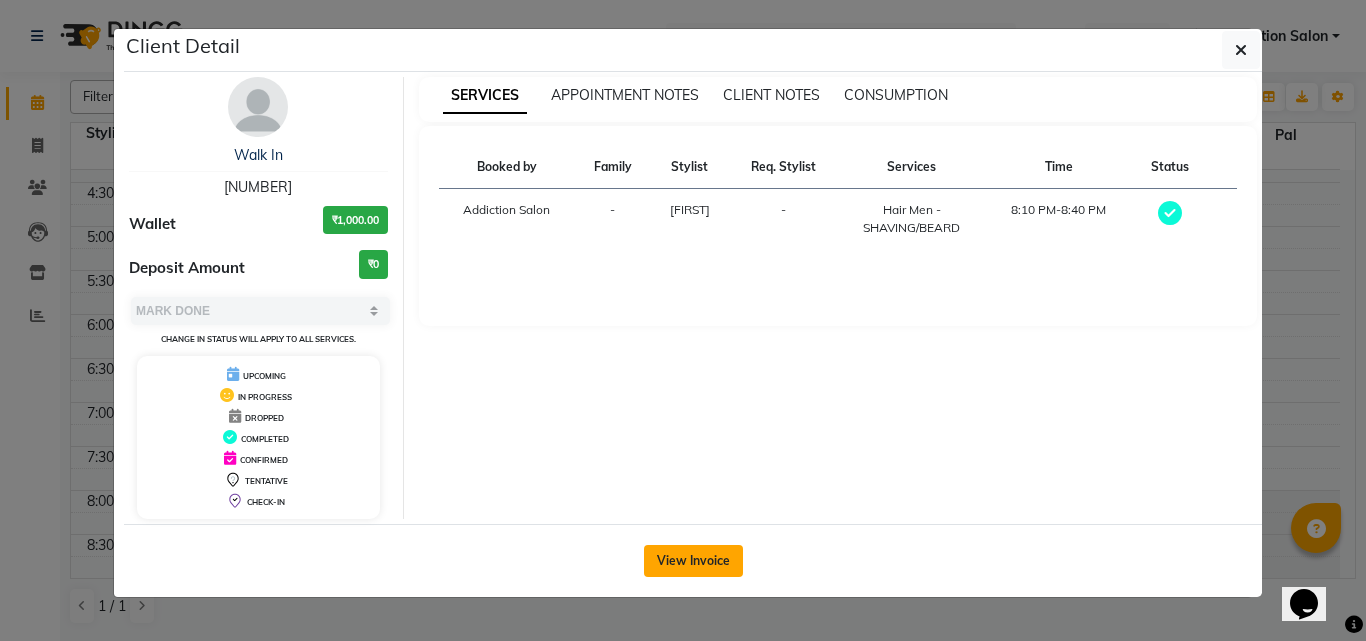 click on "View Invoice" 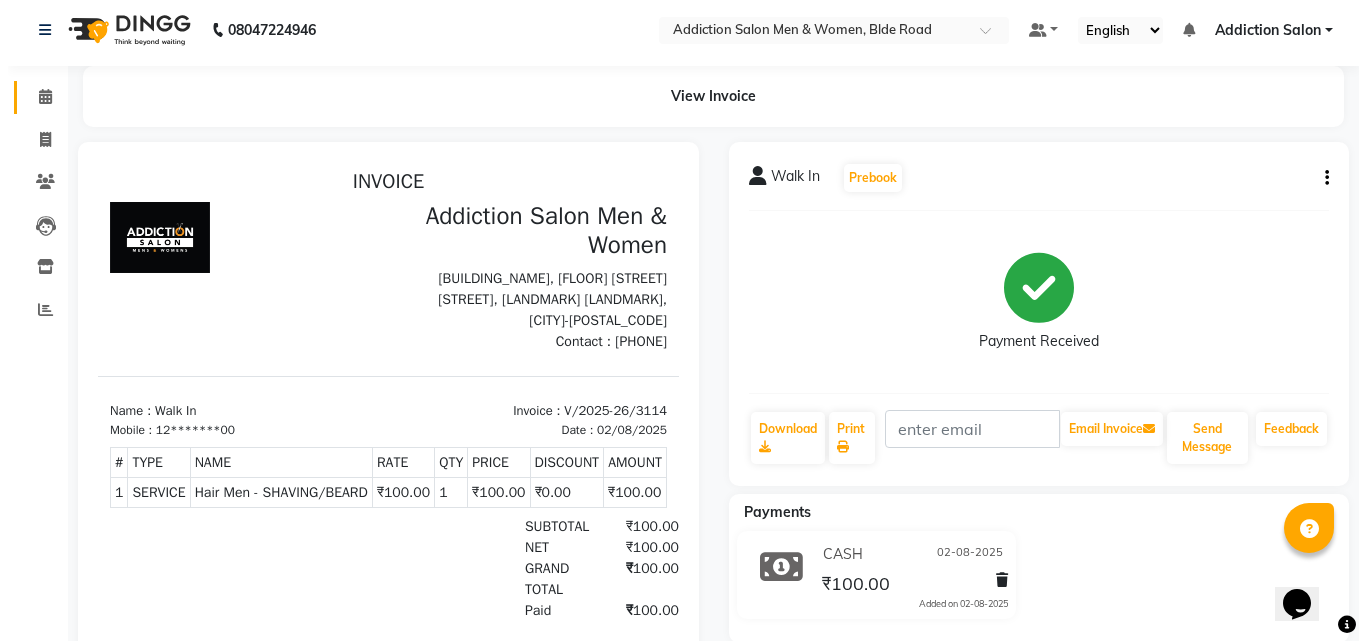 scroll, scrollTop: 0, scrollLeft: 0, axis: both 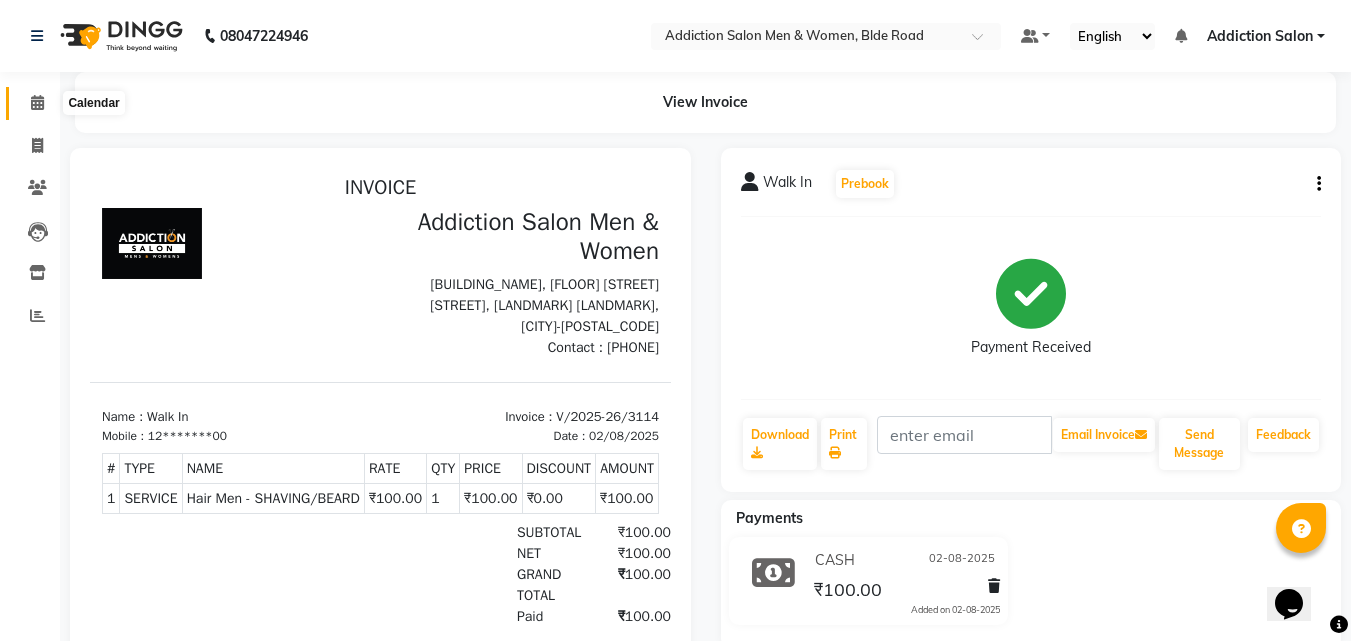 click 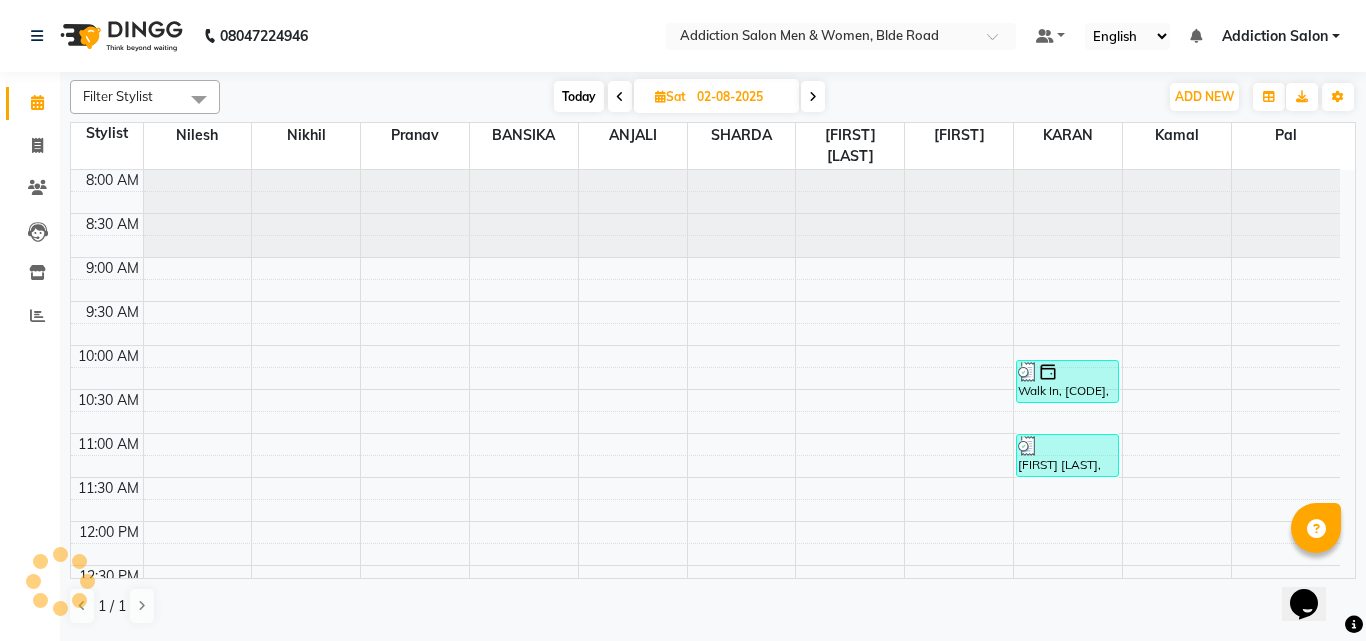 scroll, scrollTop: 0, scrollLeft: 0, axis: both 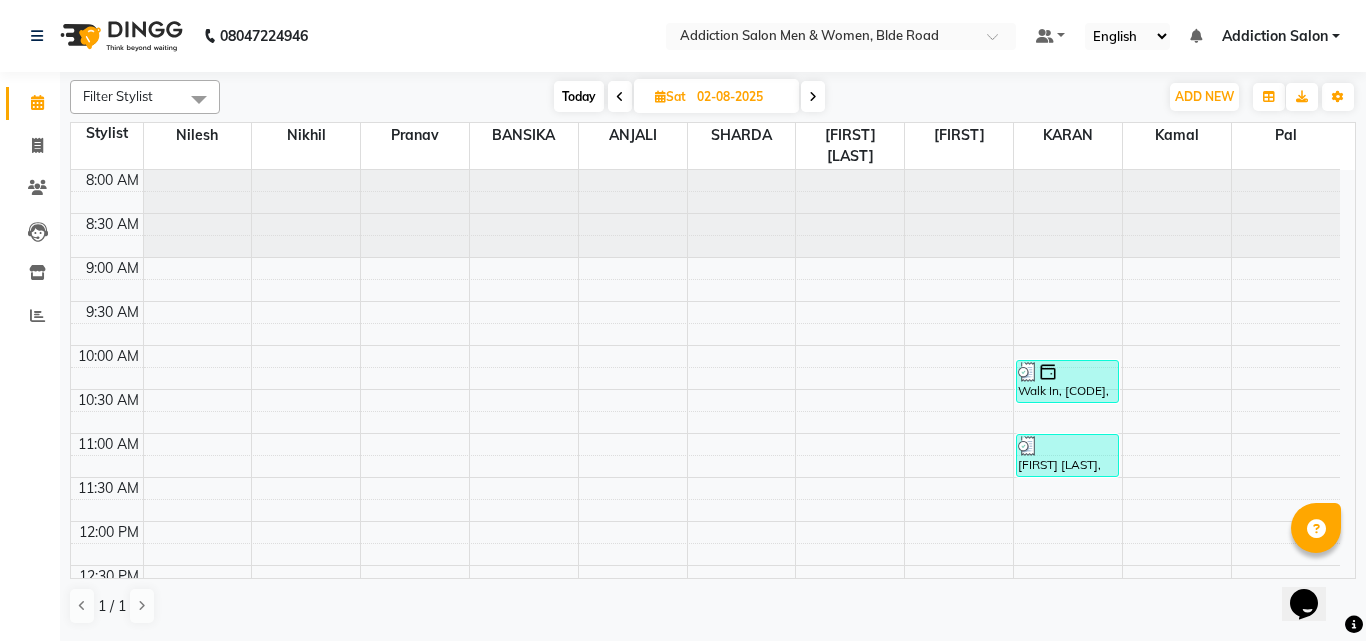 click at bounding box center [813, 96] 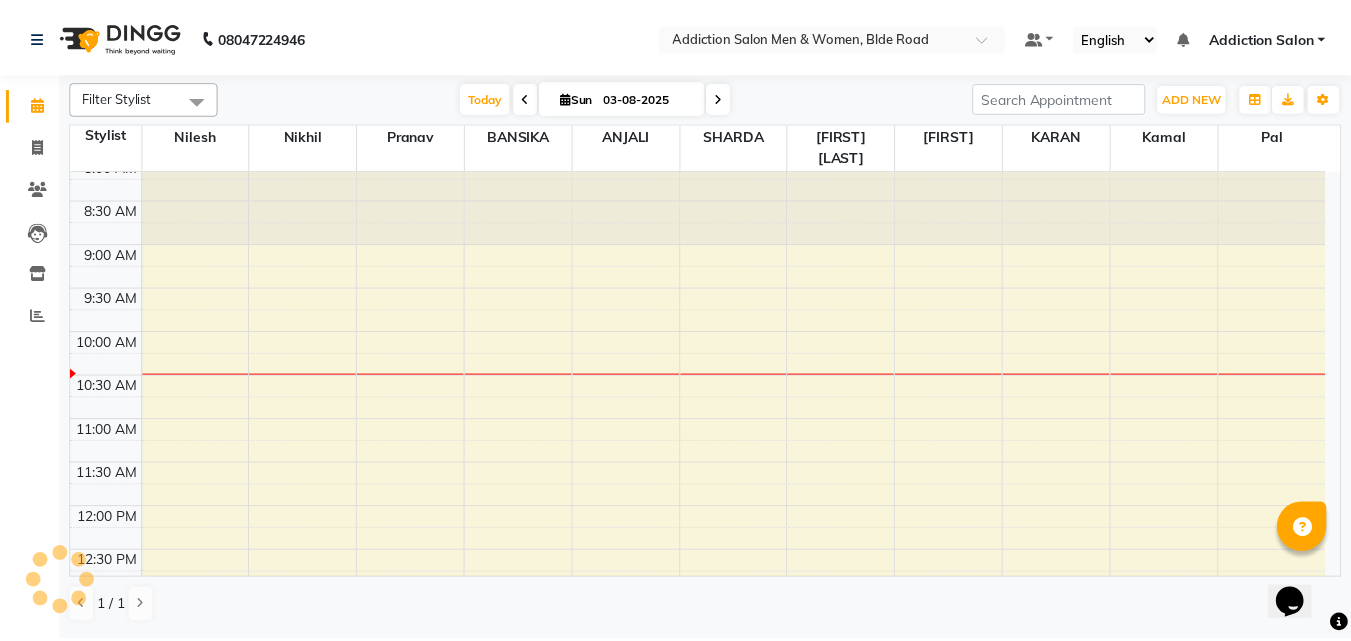 scroll, scrollTop: 0, scrollLeft: 0, axis: both 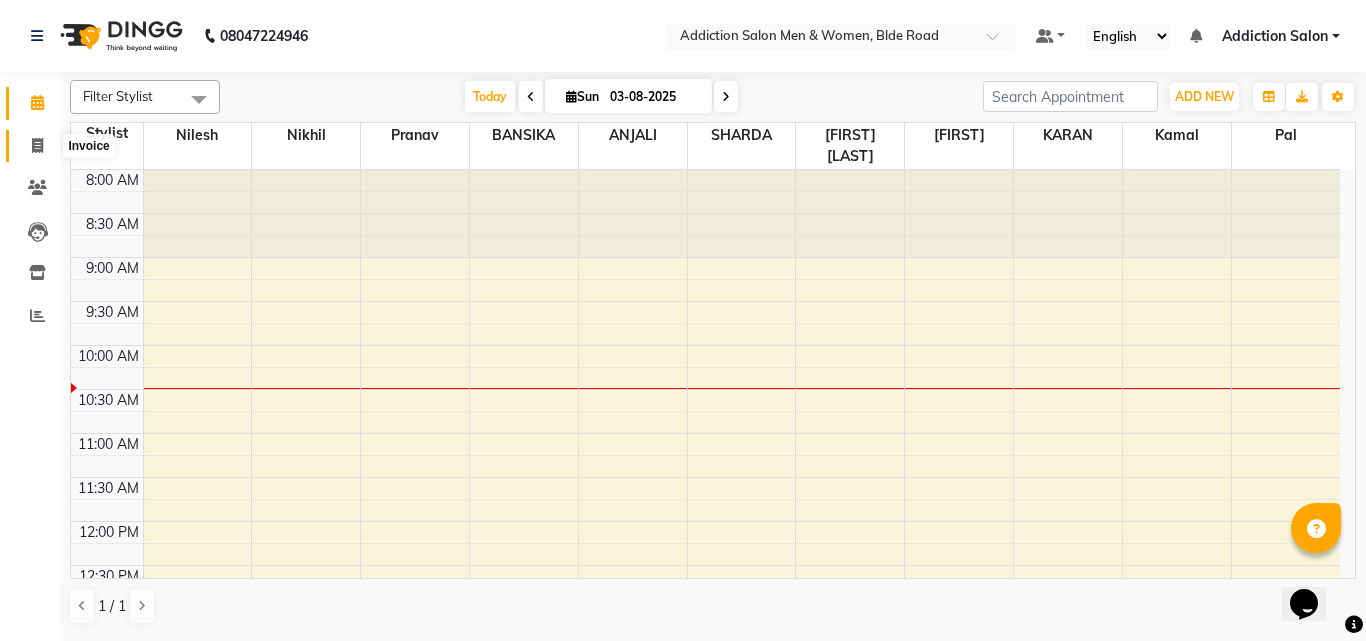 click 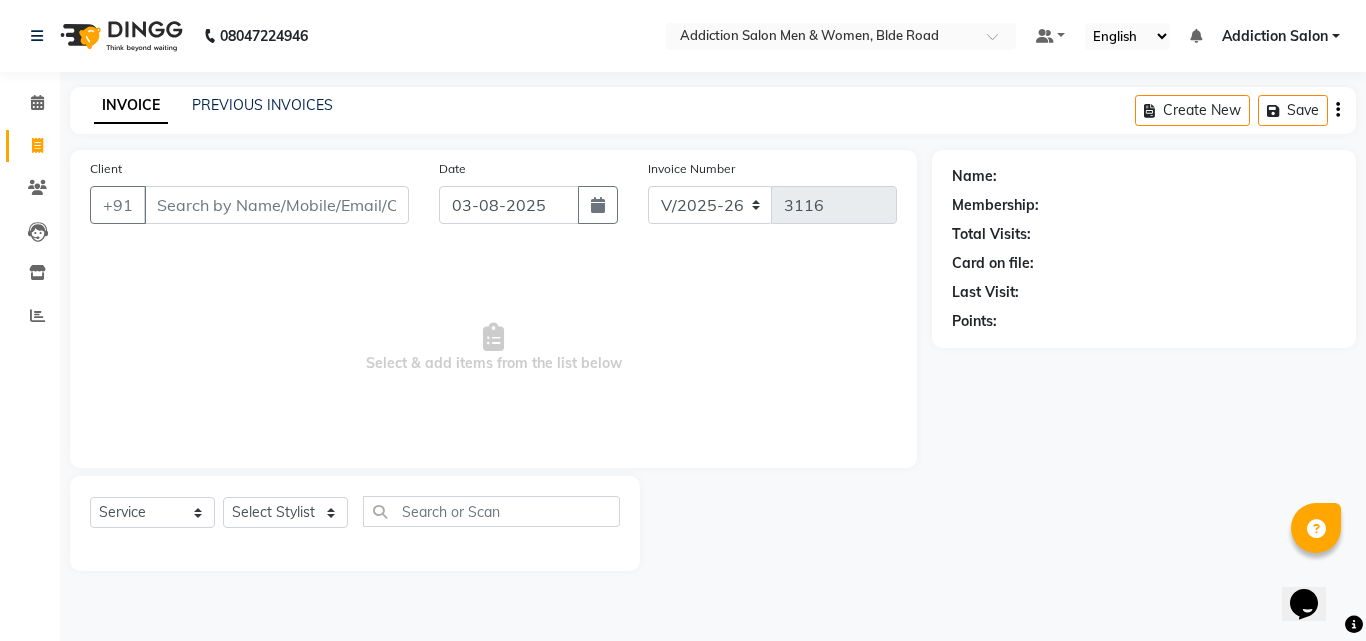 click on "Client" at bounding box center [276, 205] 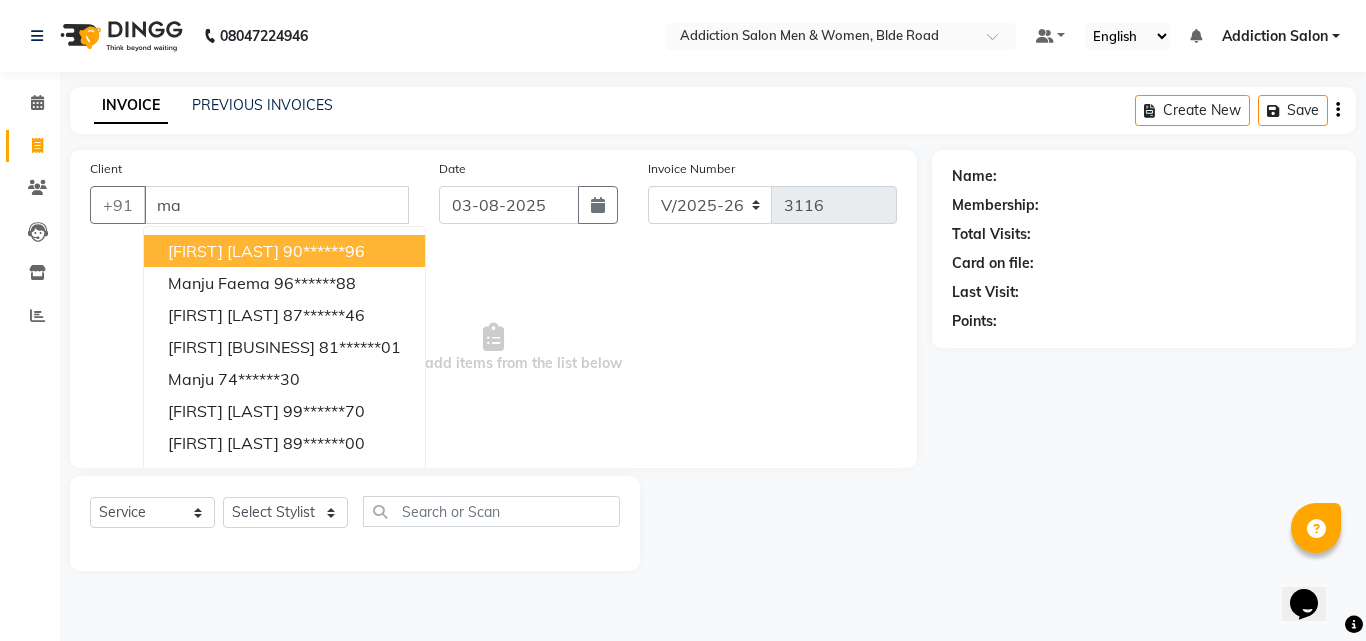 type on "m" 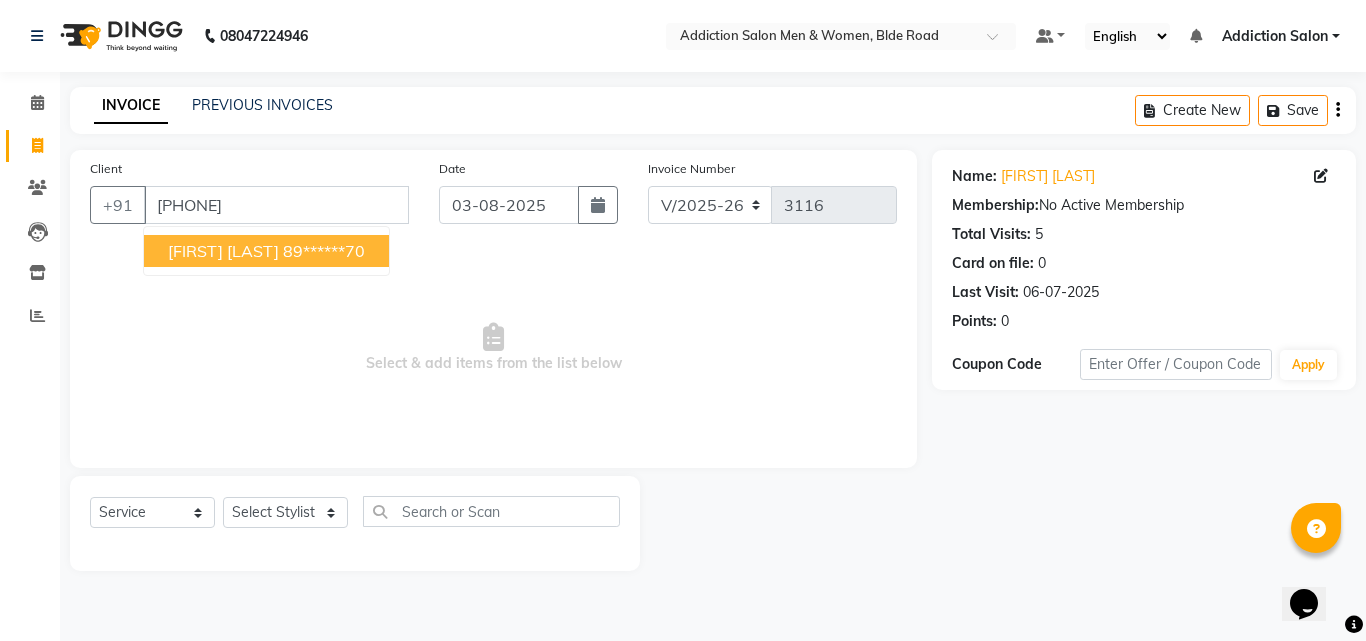 click on "89******70" at bounding box center [324, 251] 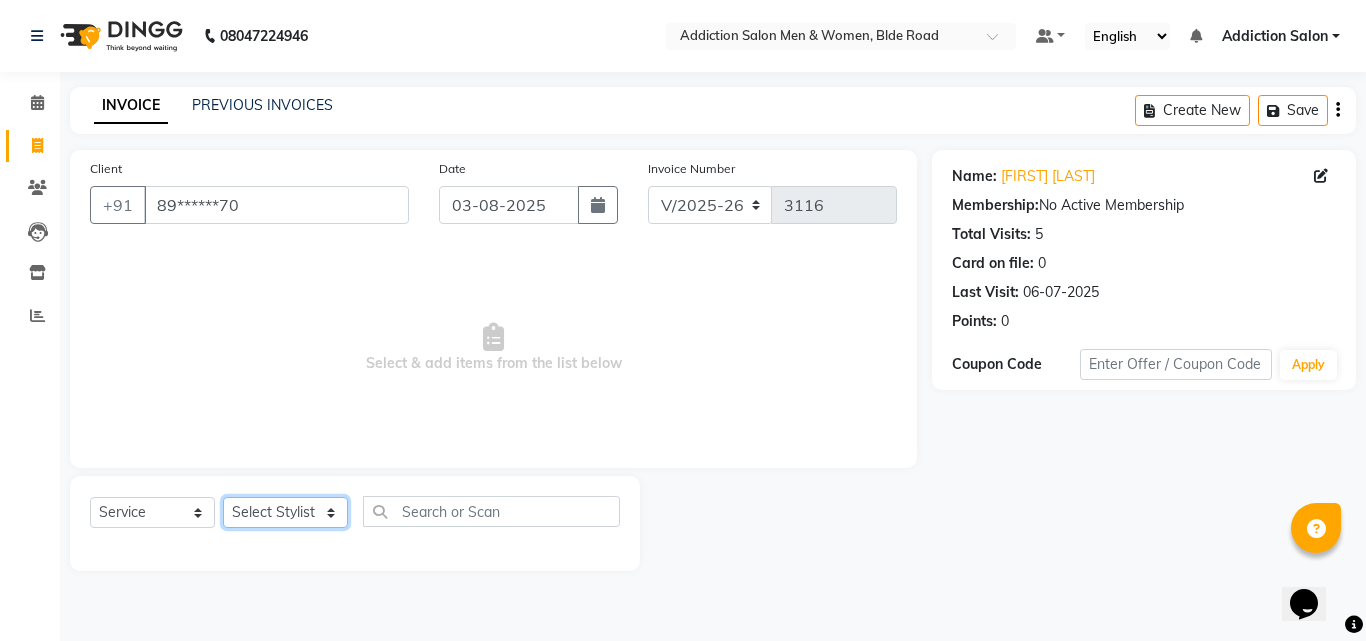 click on "Select Stylist Addiction Salon ANJALI BANSIKA Kamal KARAN KOUSHIK Nikhil Nilesh  pal Pranav REKHA RATHOD SHARDA" 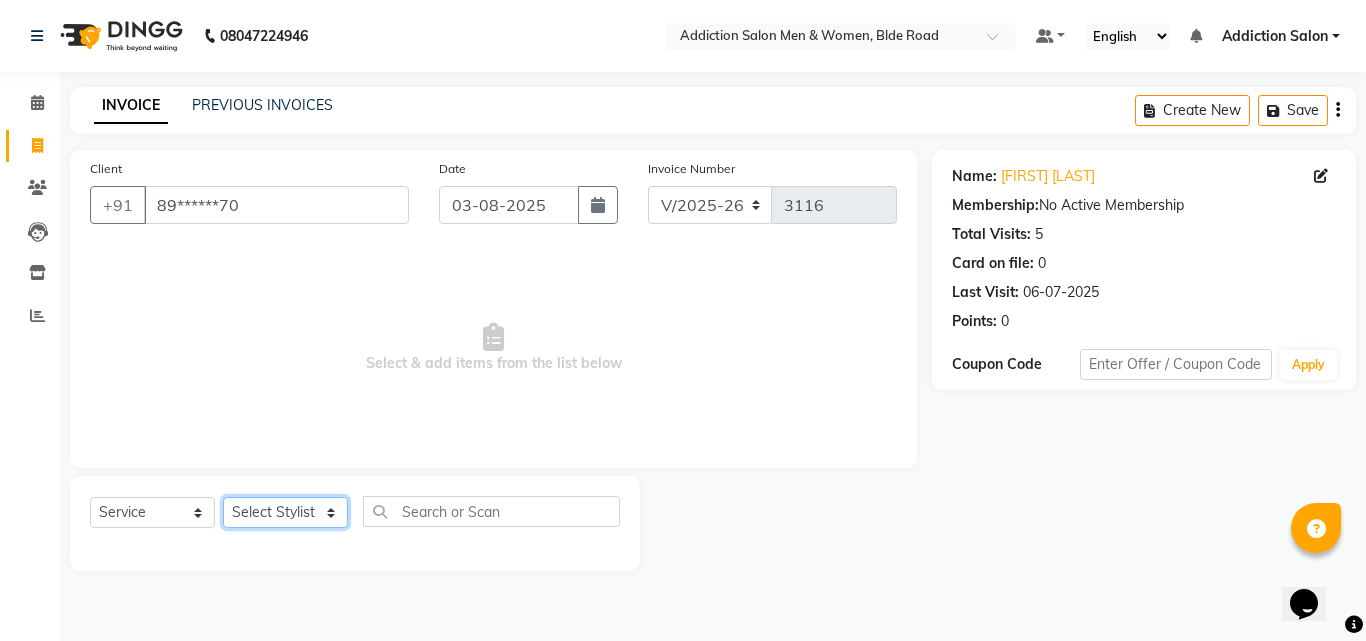 select on "67107" 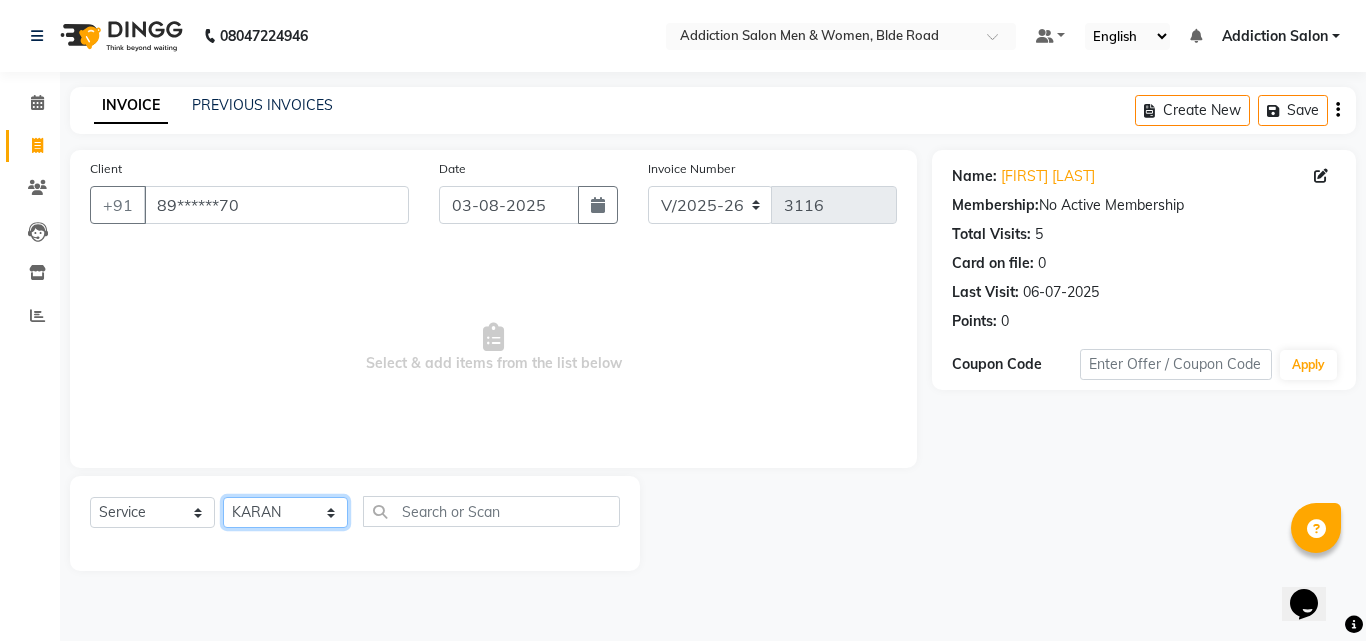 click on "Select Stylist Addiction Salon ANJALI BANSIKA Kamal KARAN KOUSHIK Nikhil Nilesh  pal Pranav REKHA RATHOD SHARDA" 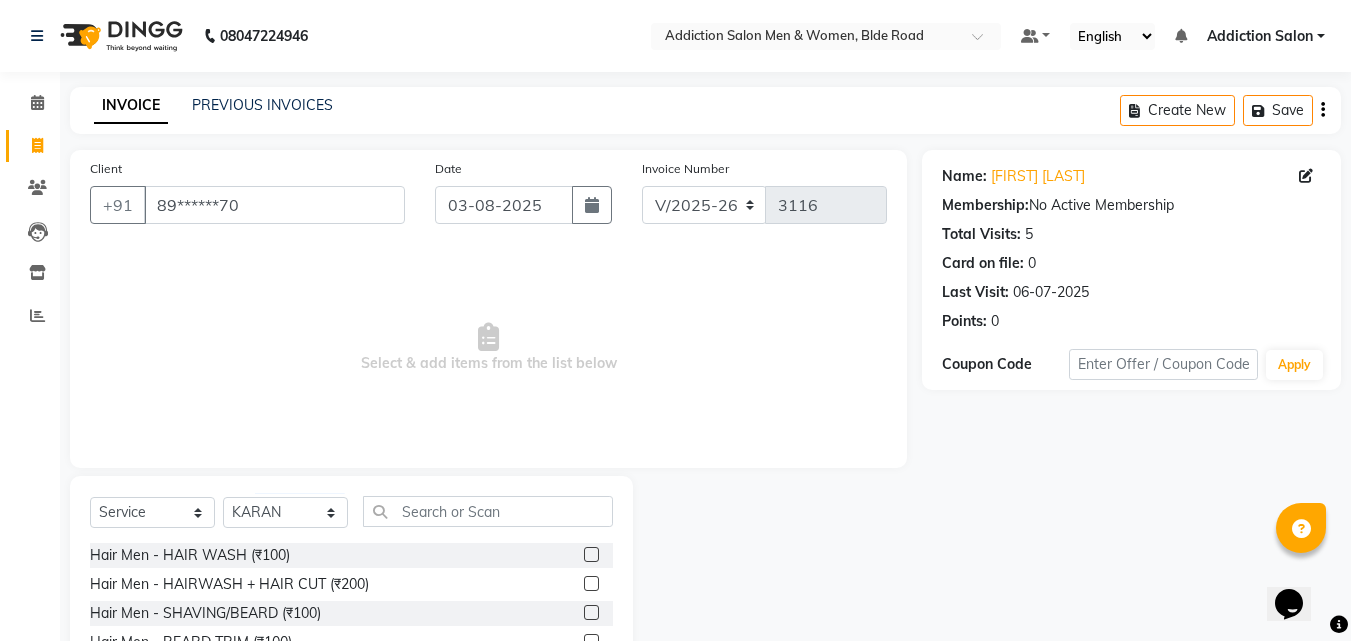 click 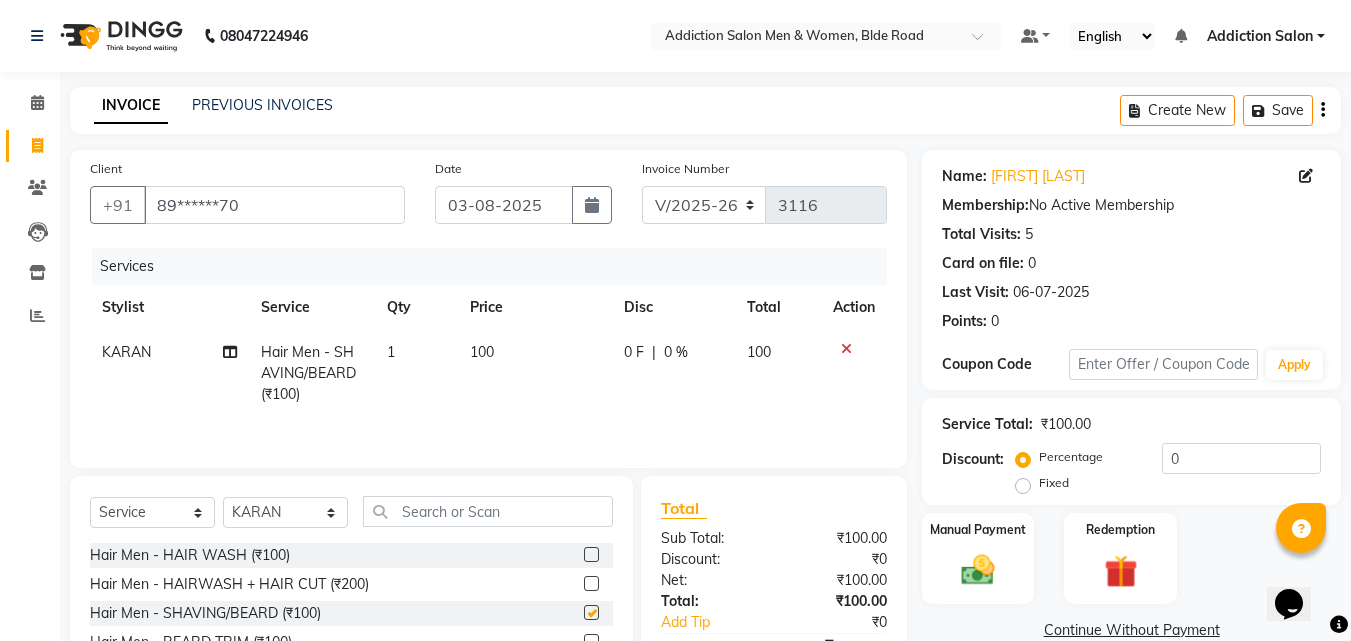 checkbox on "false" 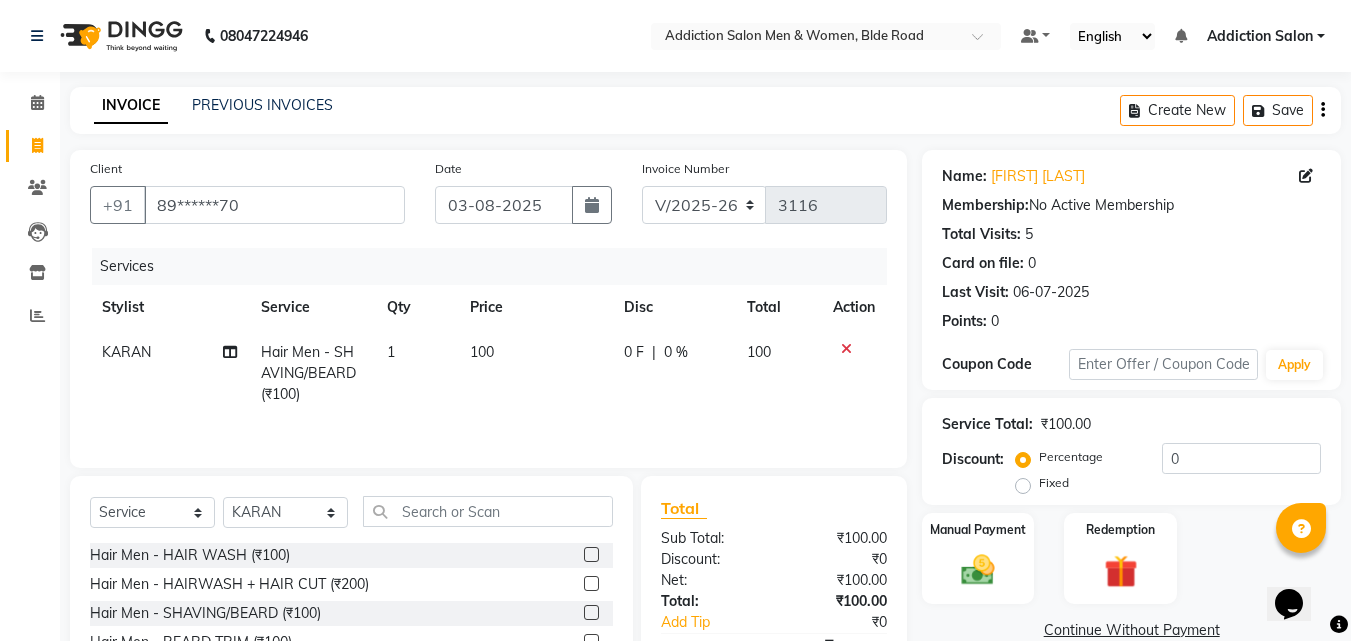 click 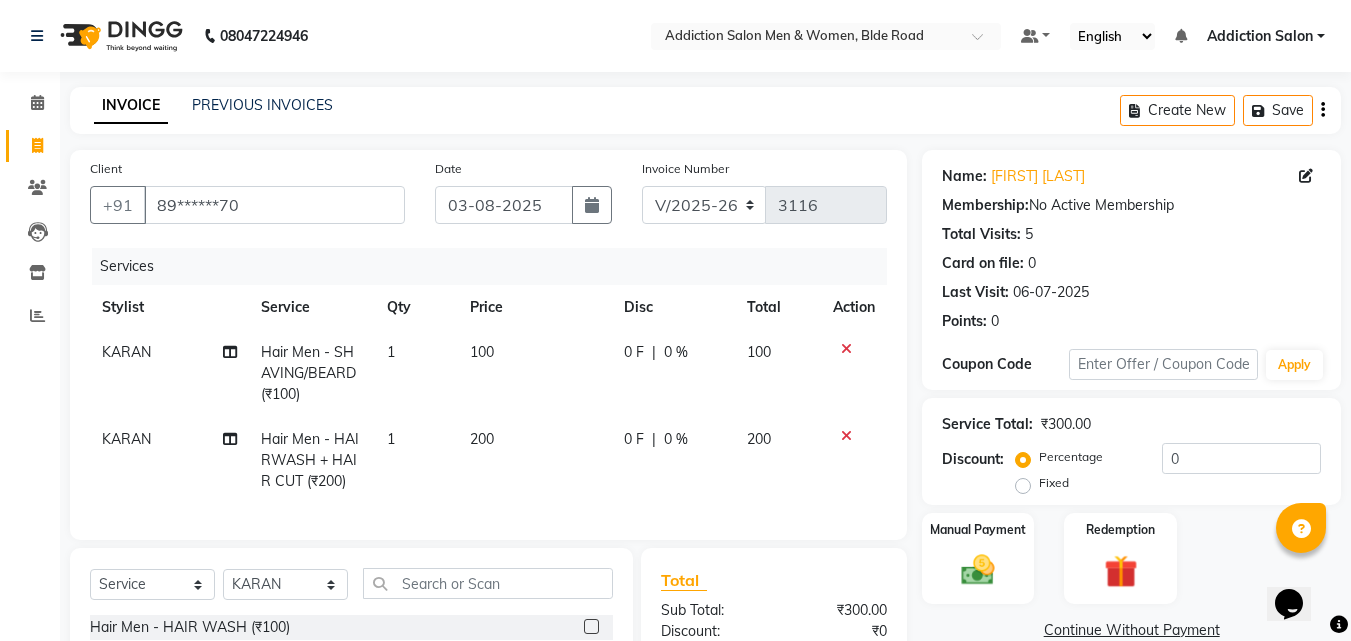 checkbox on "false" 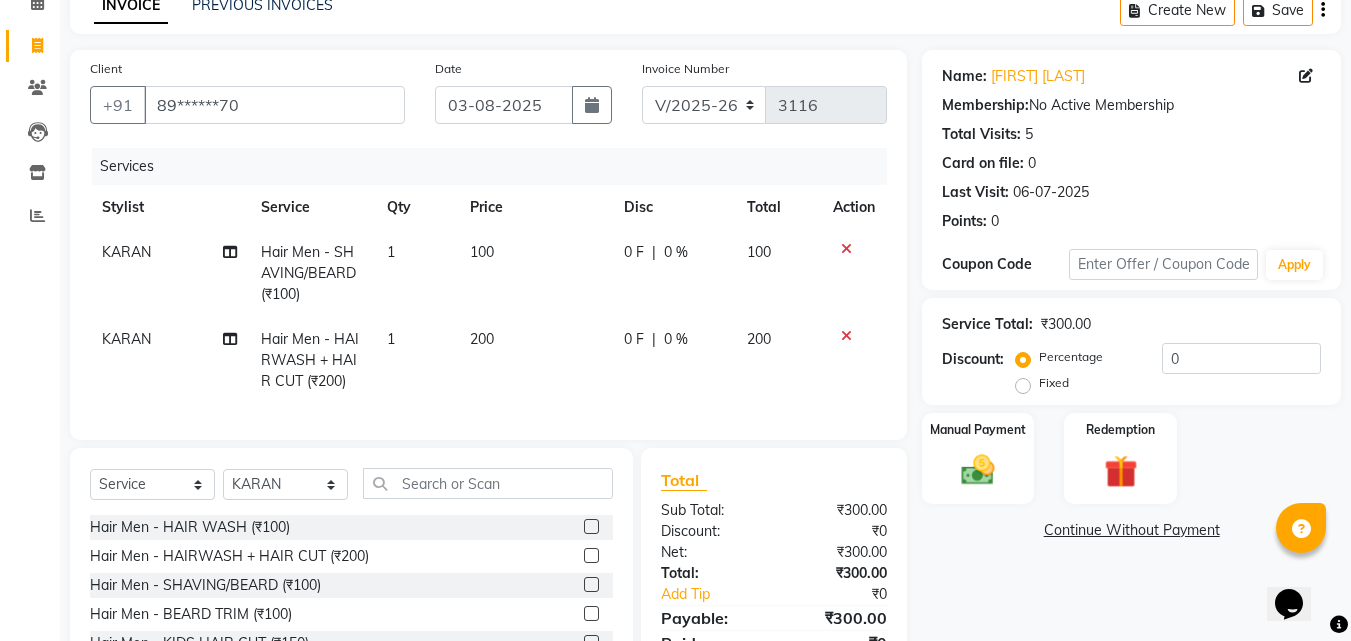 scroll, scrollTop: 247, scrollLeft: 0, axis: vertical 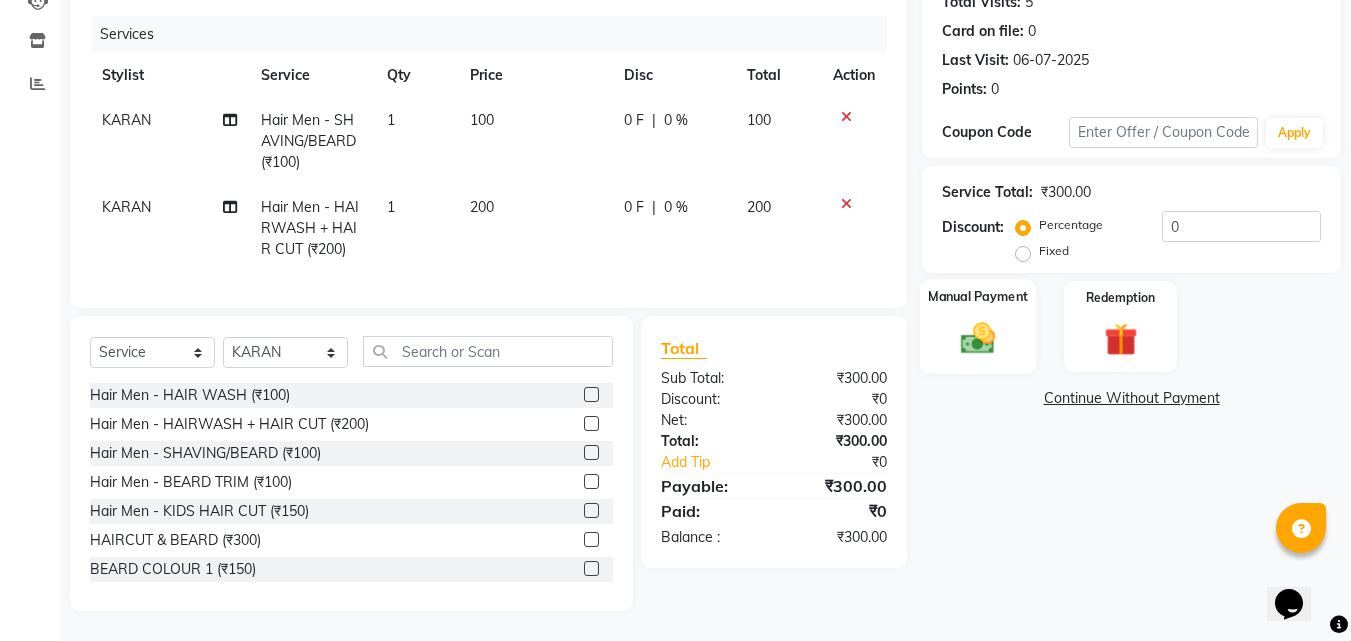 click 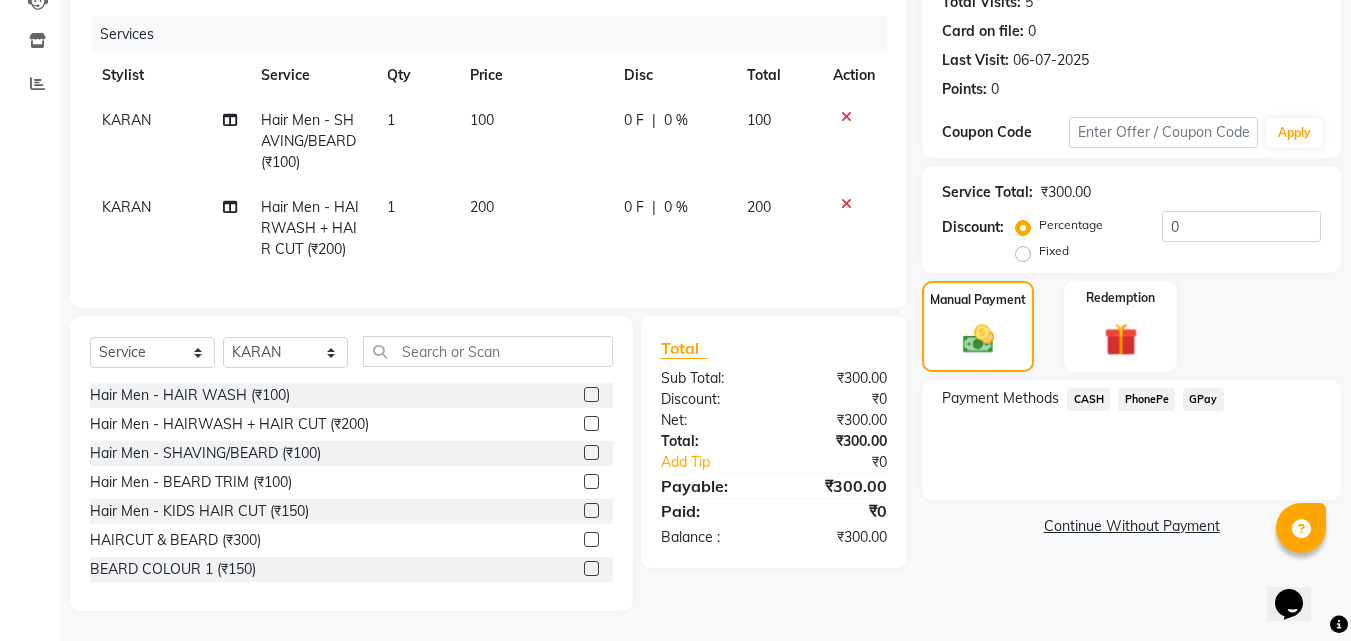 click on "CASH" 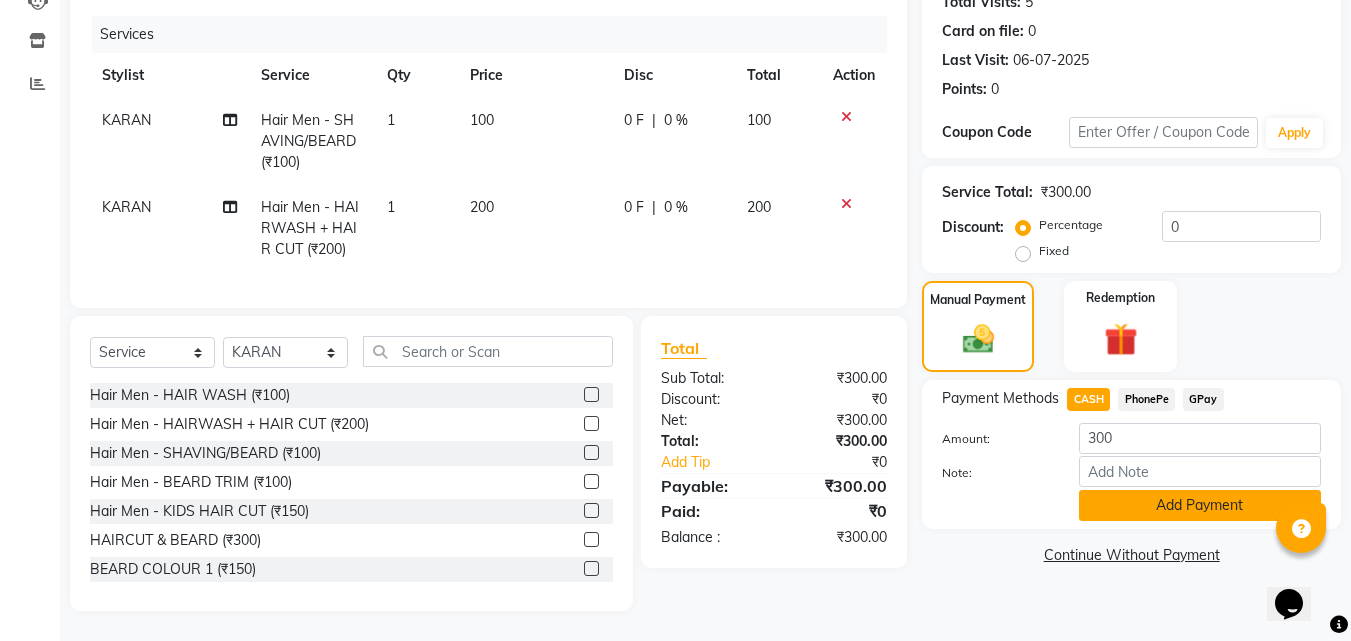 click on "Add Payment" 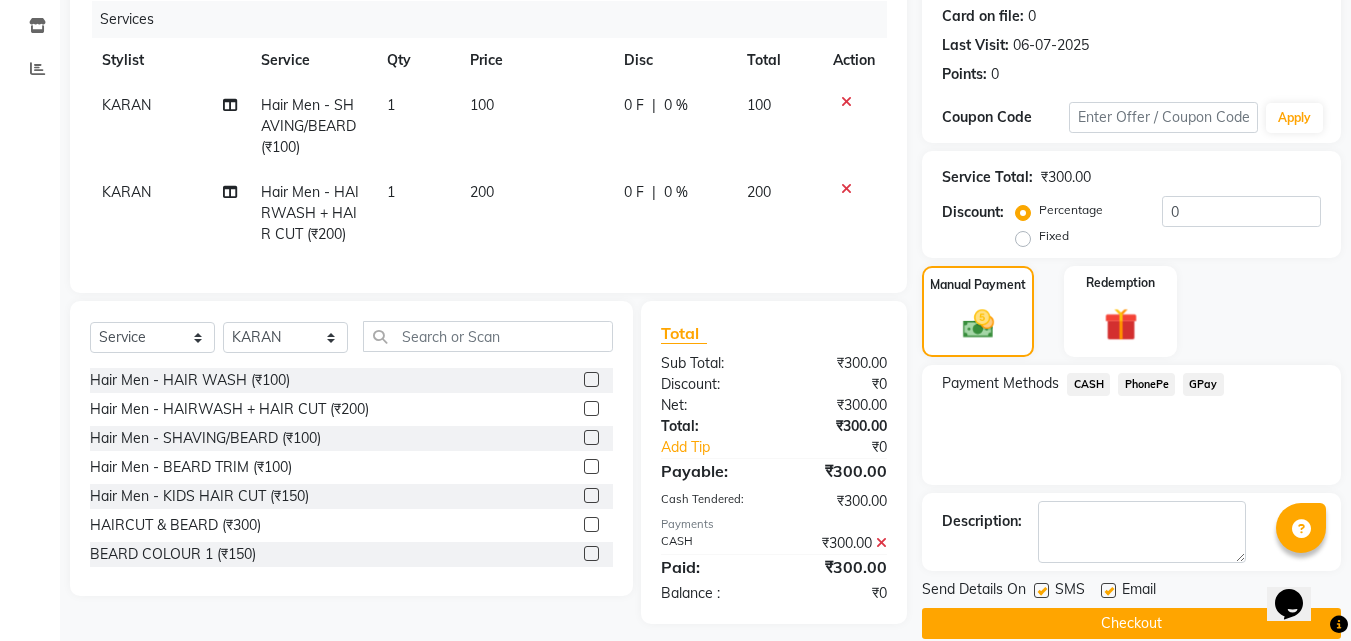 scroll, scrollTop: 275, scrollLeft: 0, axis: vertical 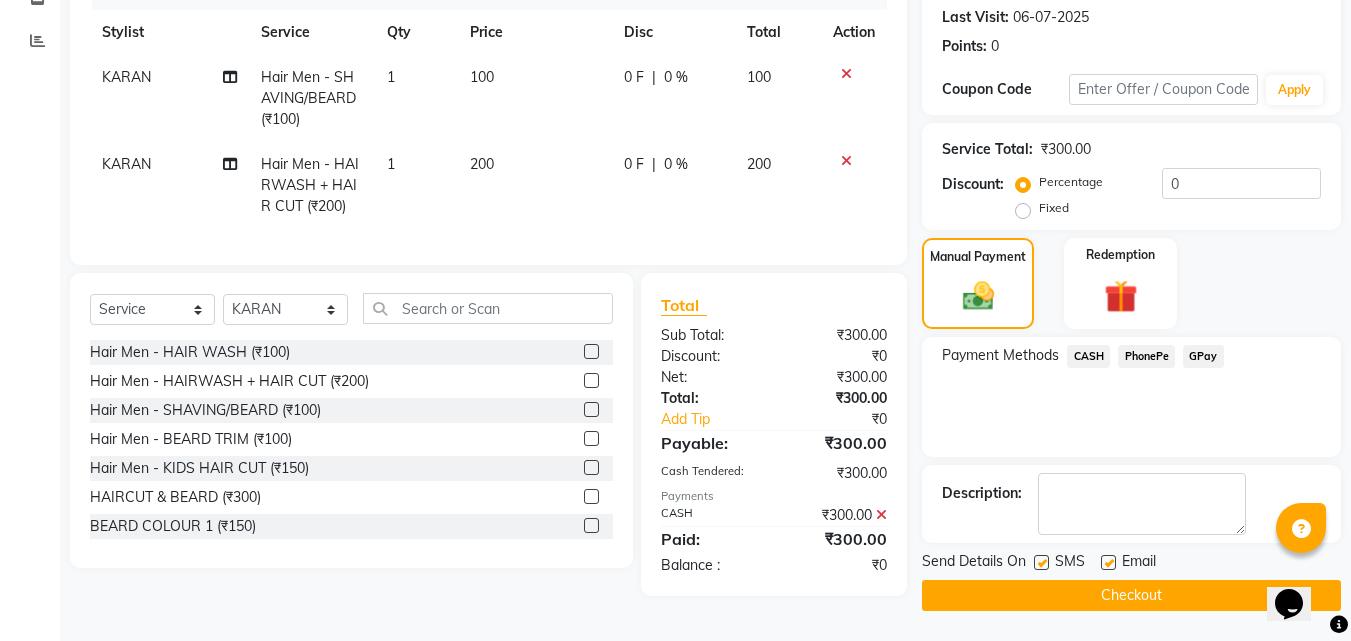 click on "Checkout" 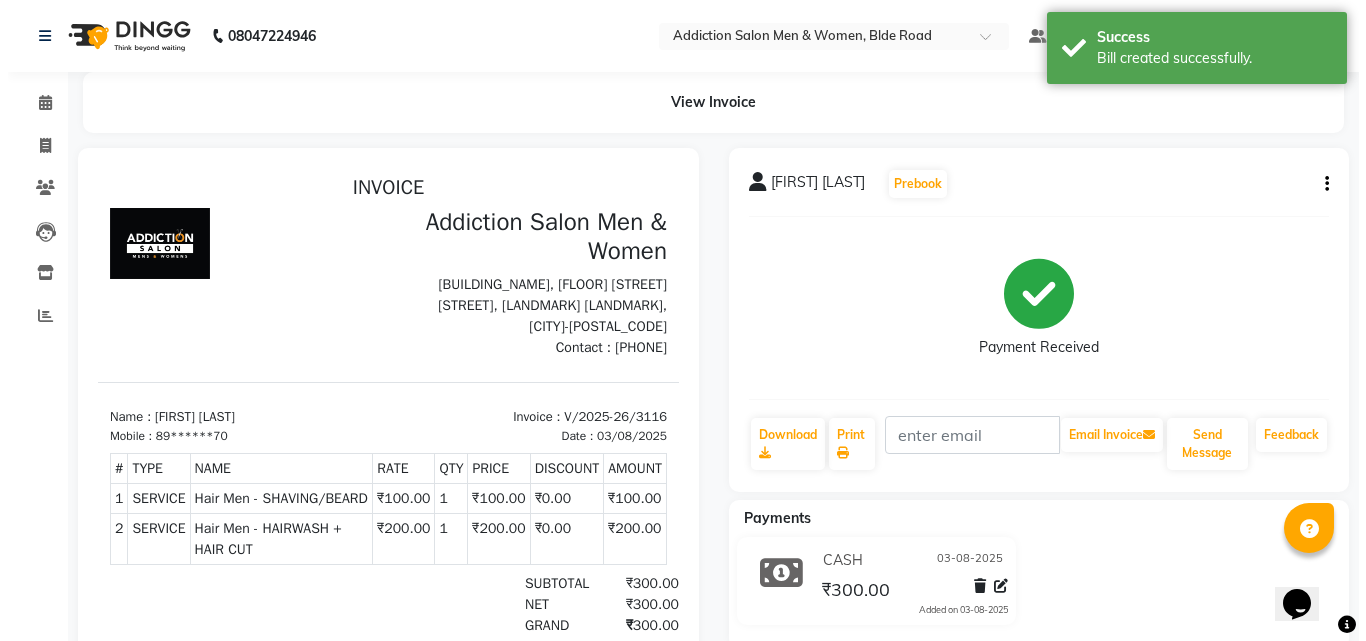 scroll, scrollTop: 0, scrollLeft: 0, axis: both 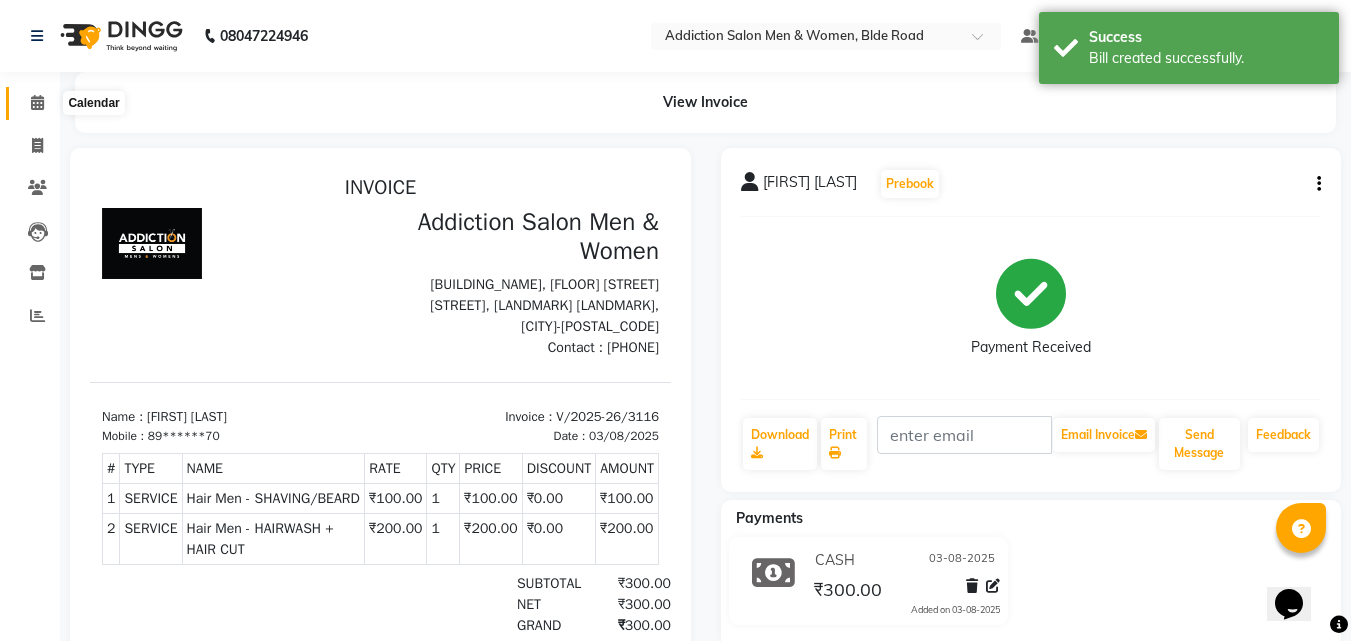click 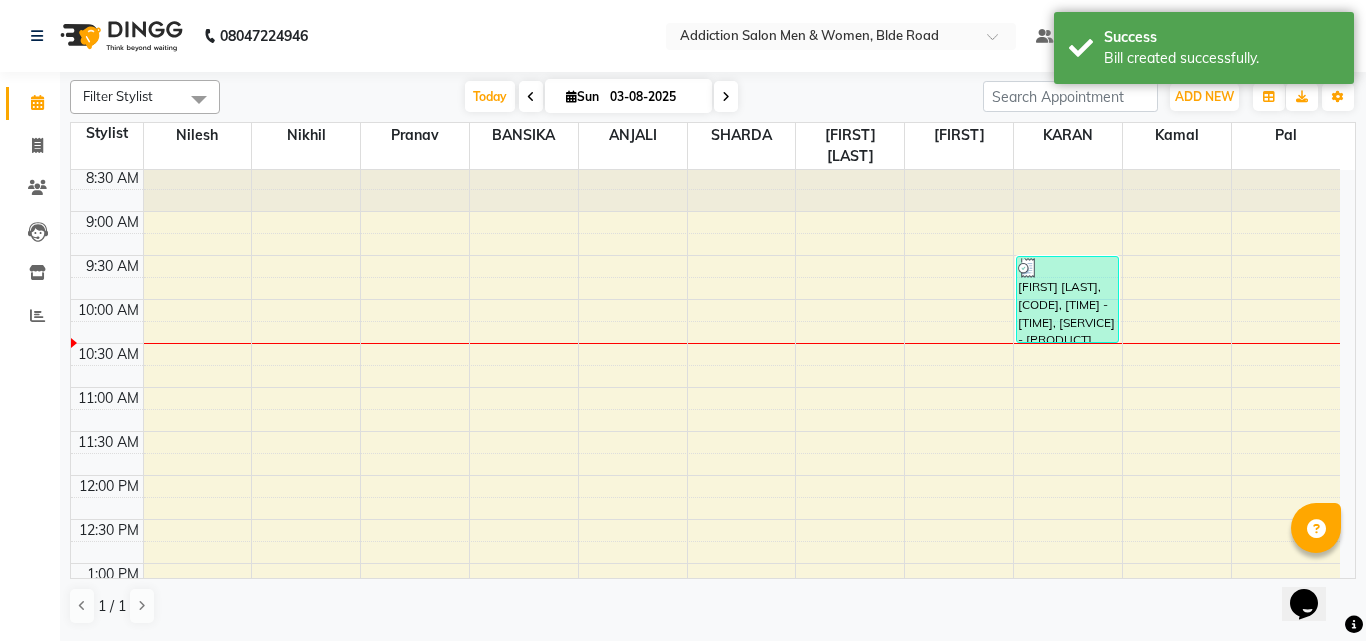 scroll, scrollTop: 0, scrollLeft: 0, axis: both 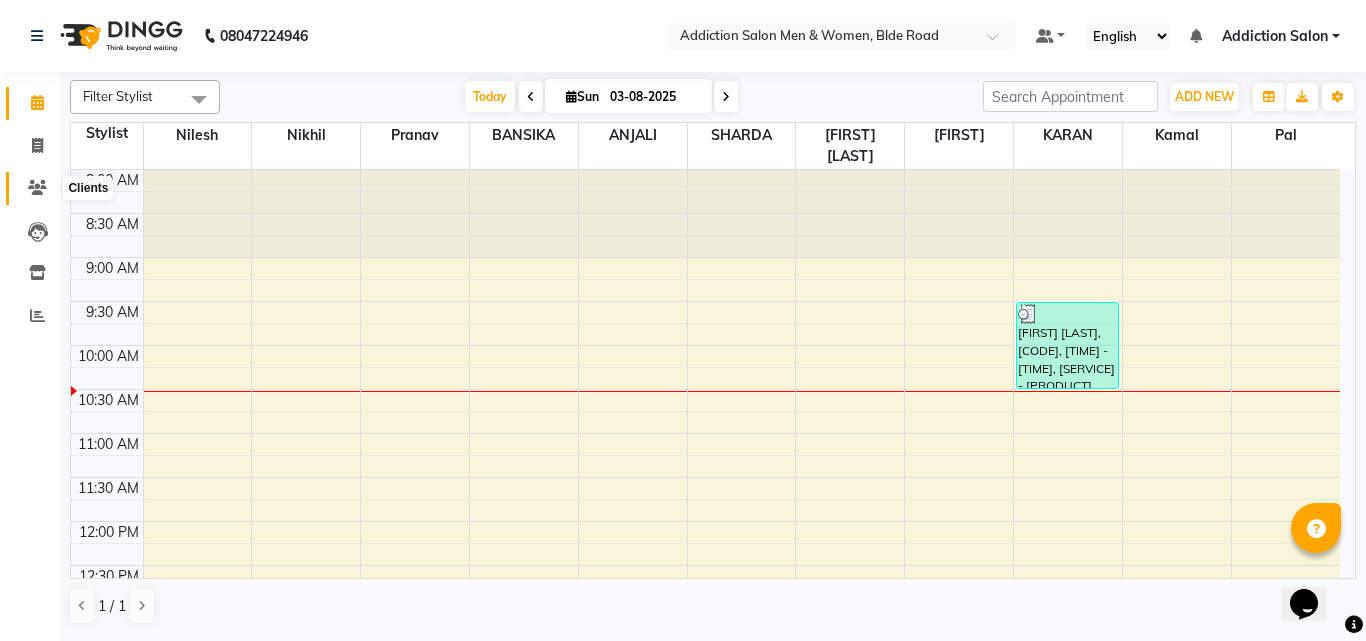 click 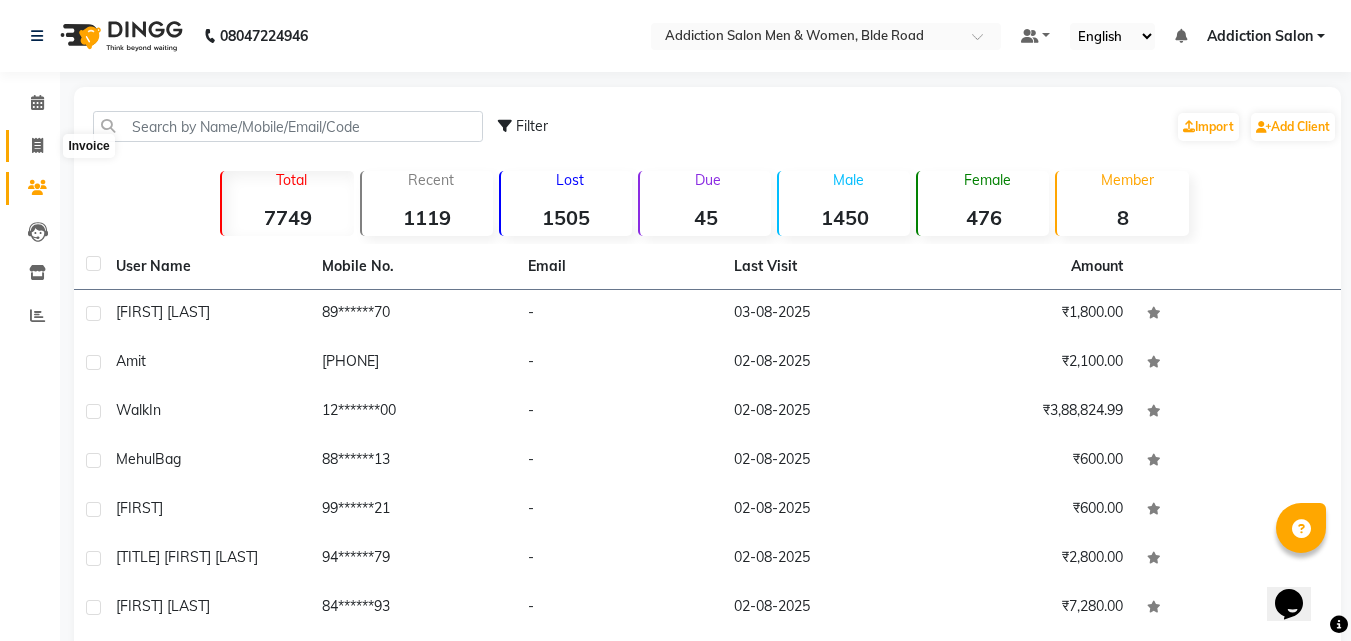 click 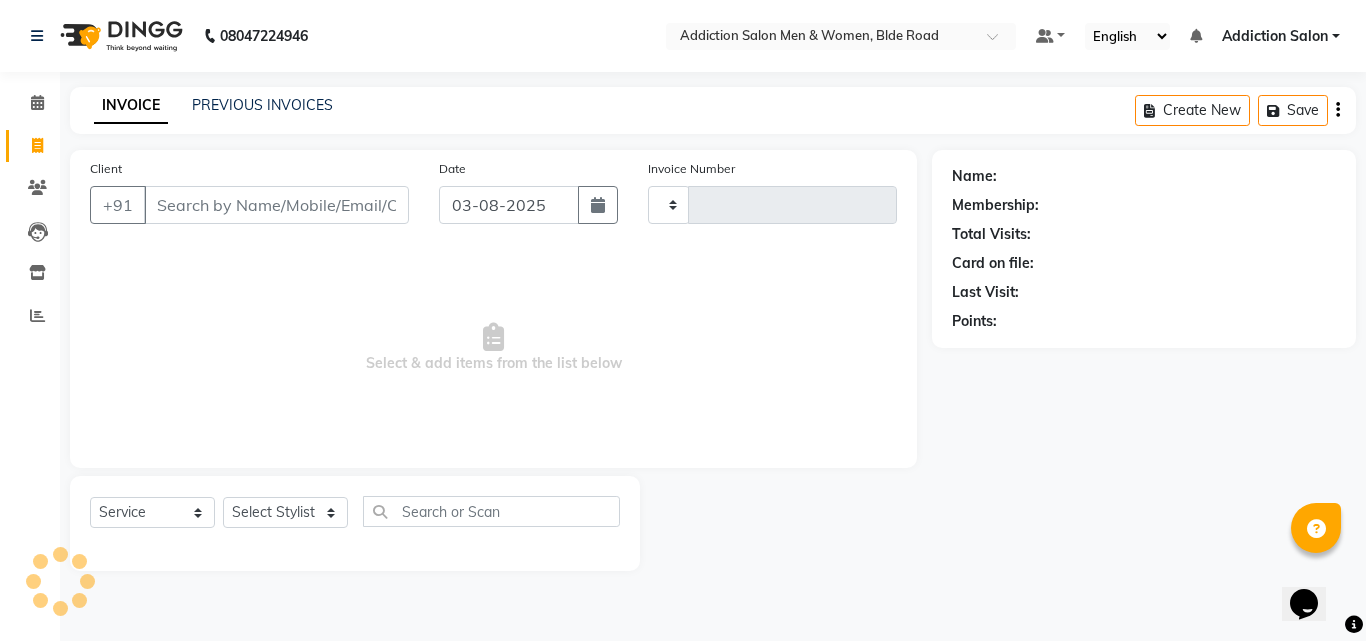 type on "3117" 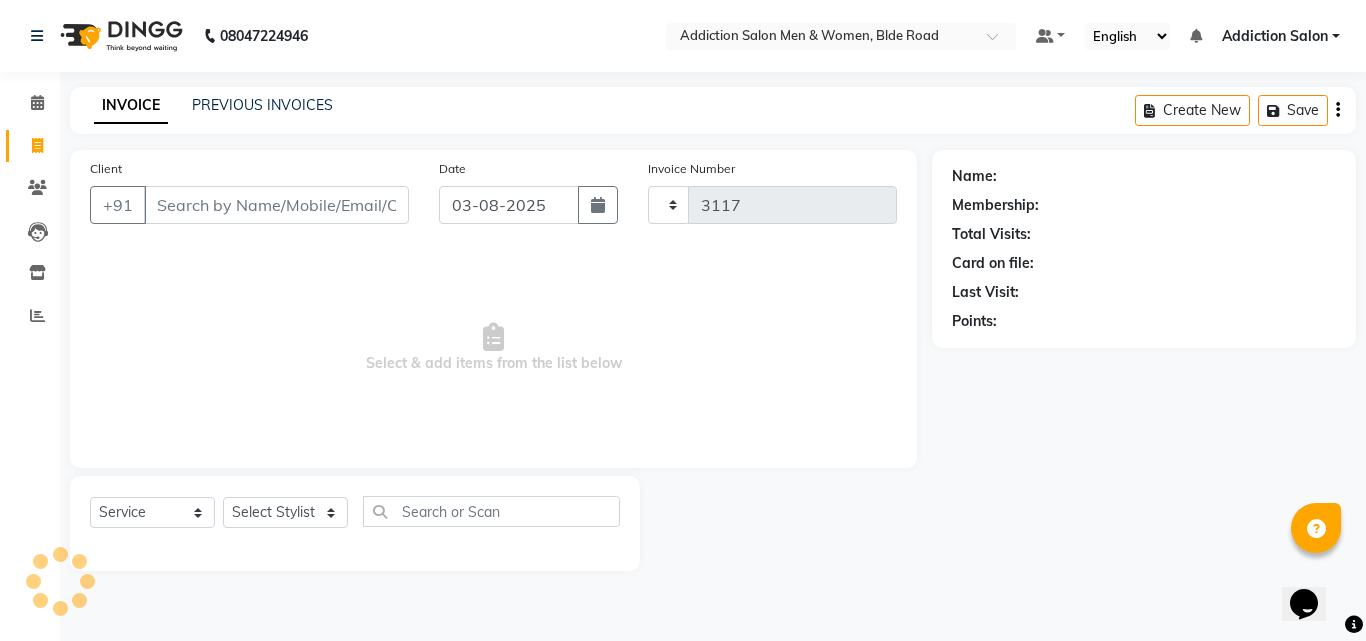 select on "6595" 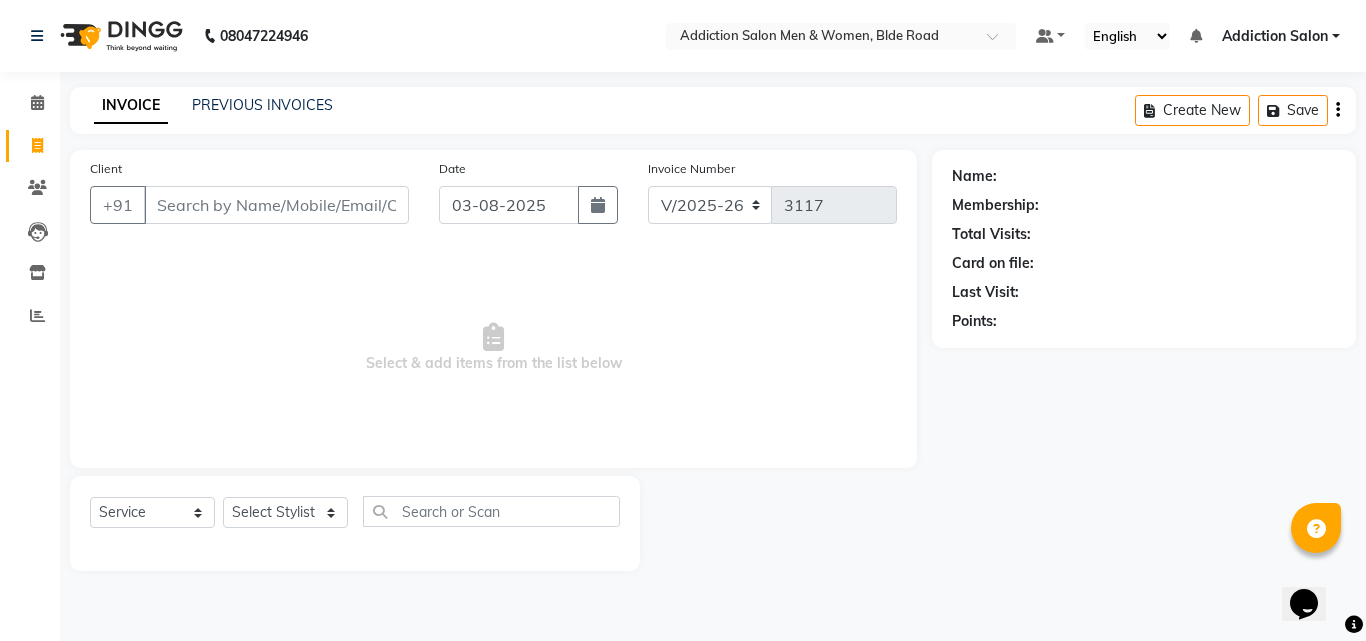click on "PREVIOUS INVOICES" 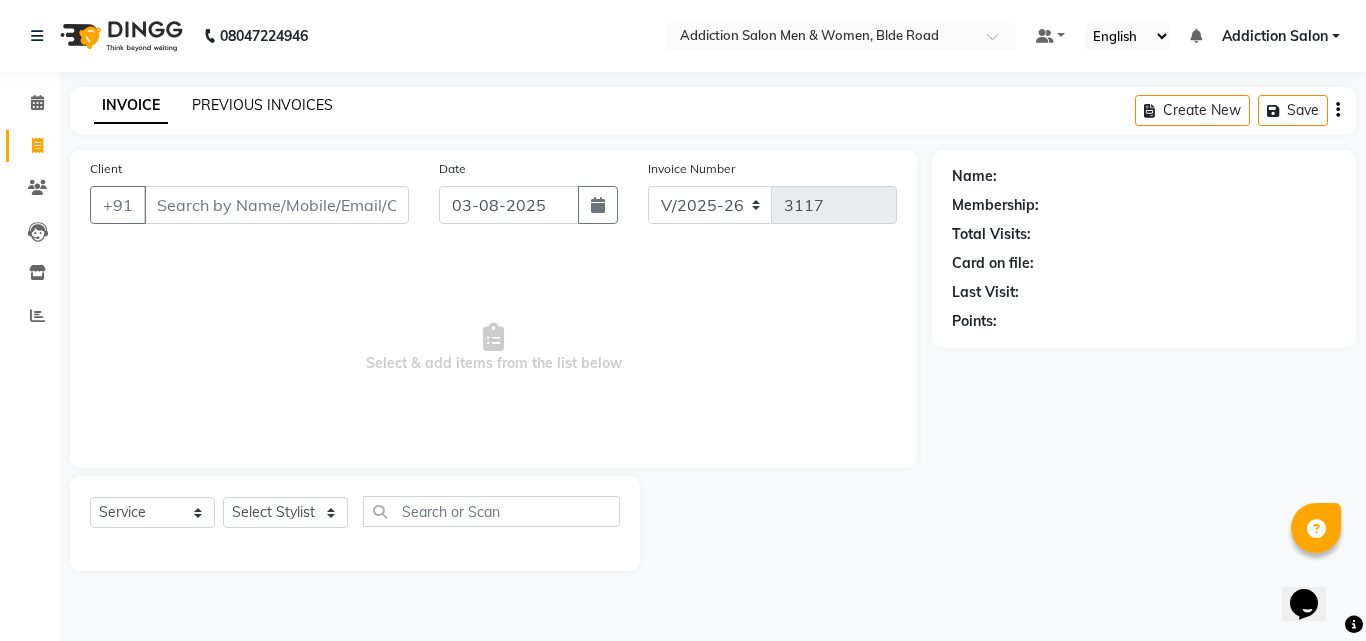 click on "PREVIOUS INVOICES" 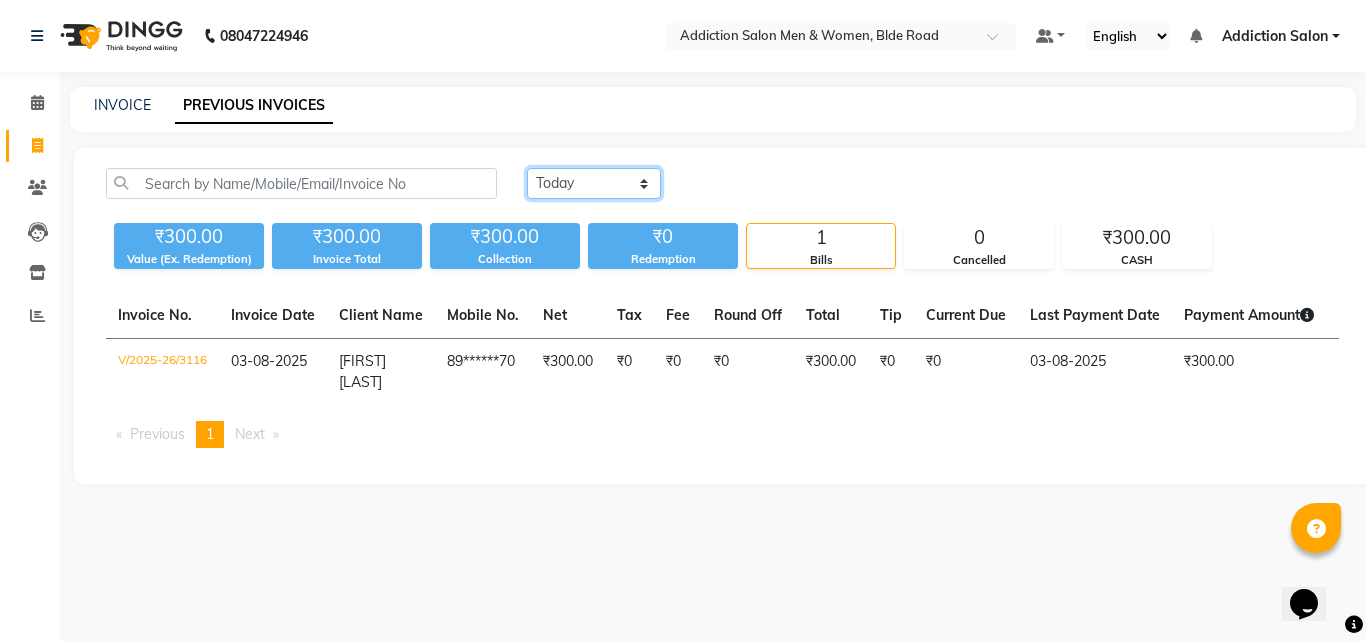 click on "Today Yesterday Custom Range" 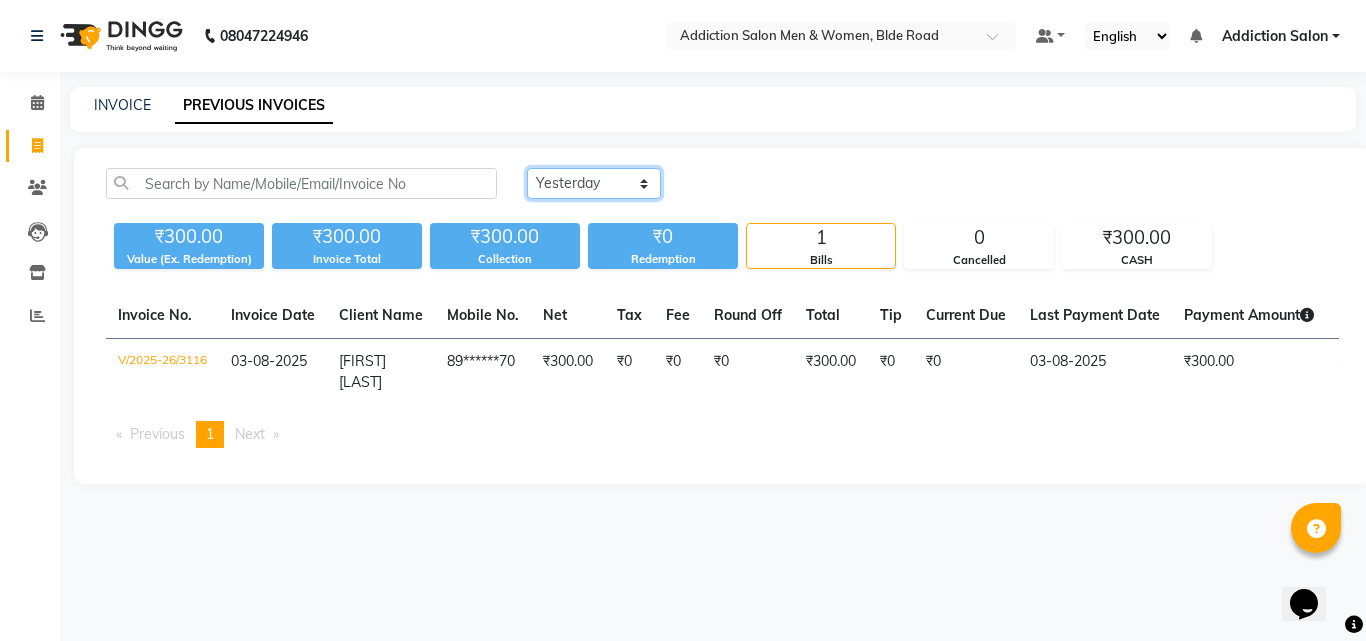click on "Today Yesterday Custom Range" 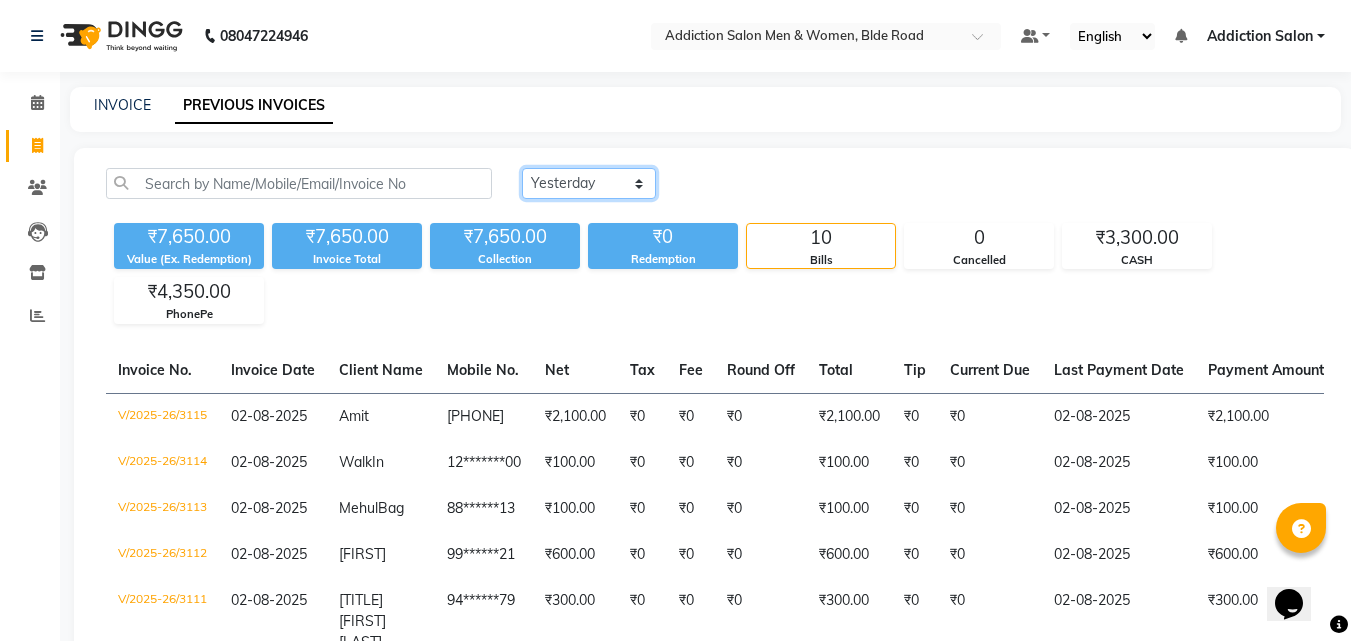 click on "Today Yesterday Custom Range" 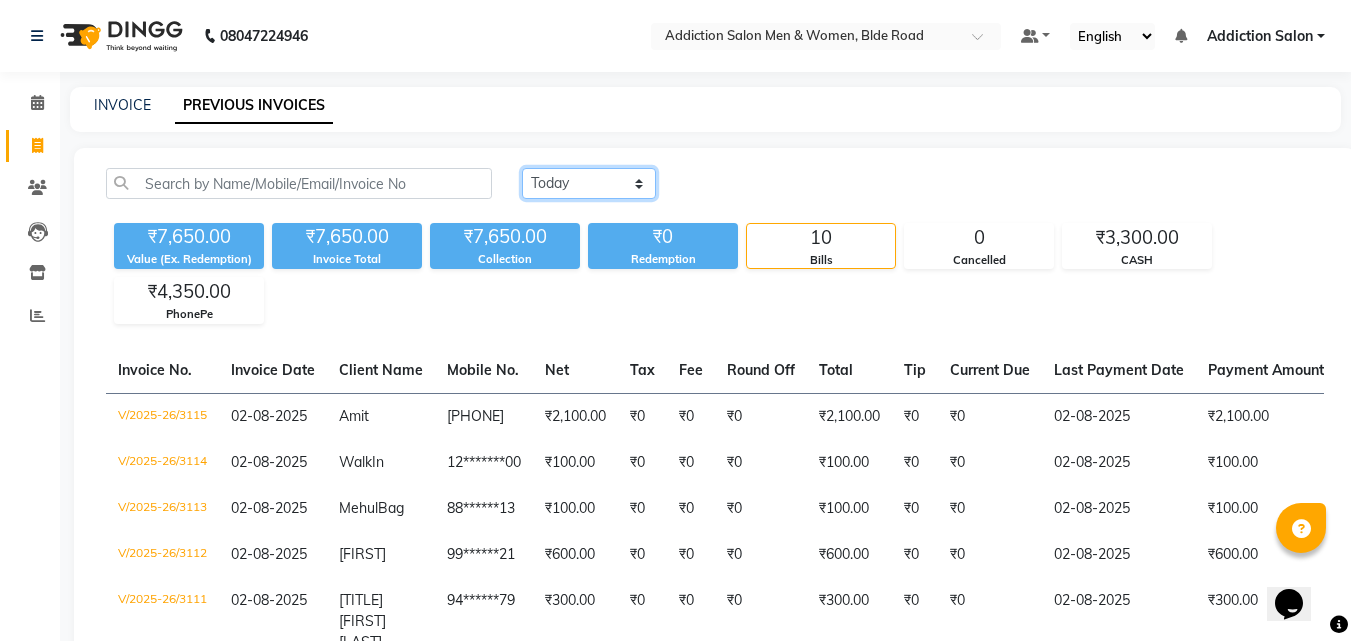 click on "Today Yesterday Custom Range" 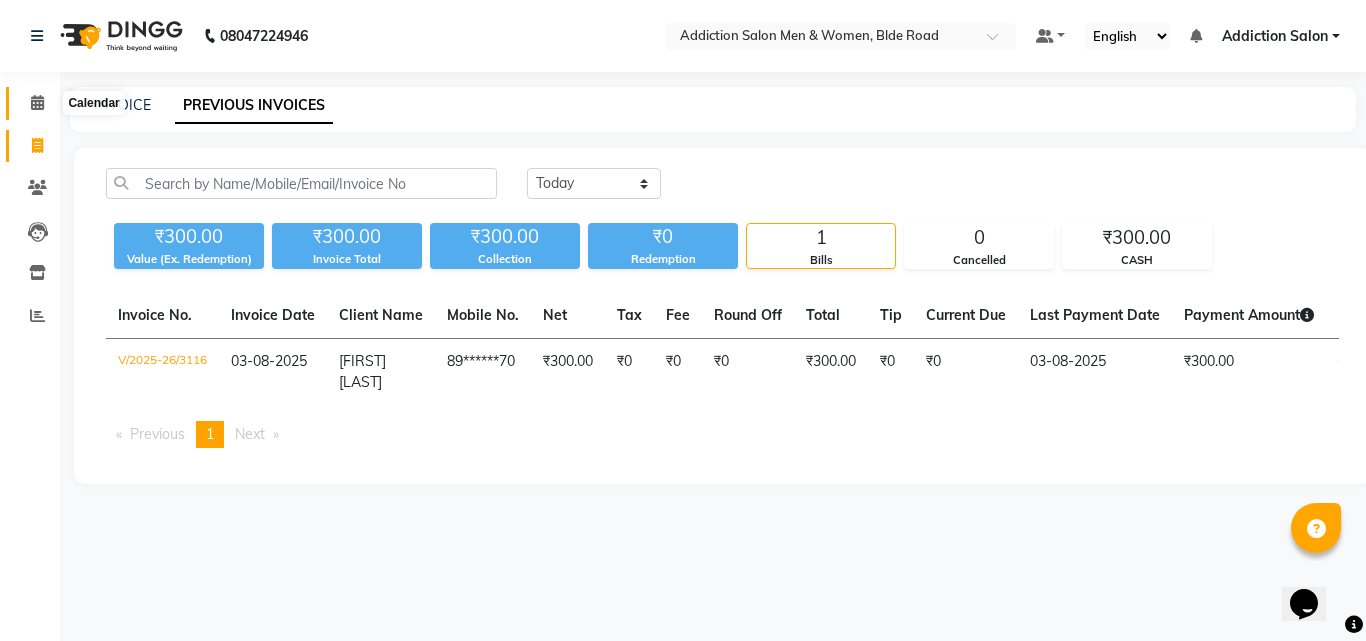 click 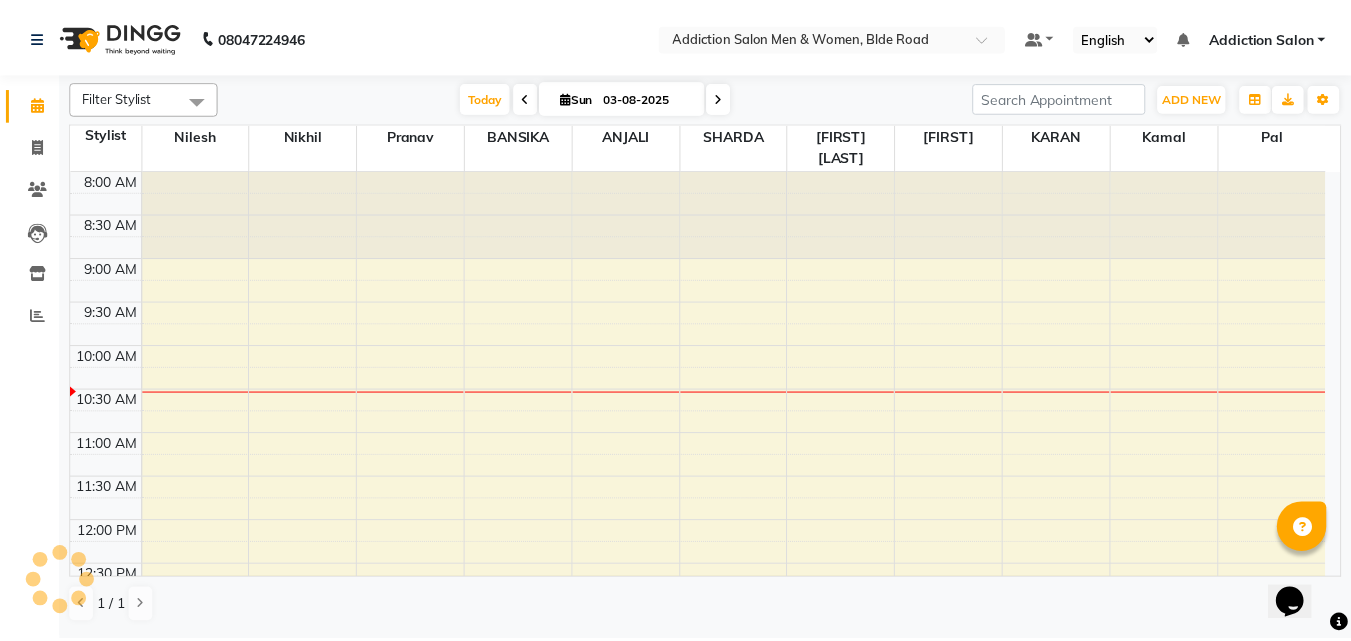 scroll, scrollTop: 0, scrollLeft: 0, axis: both 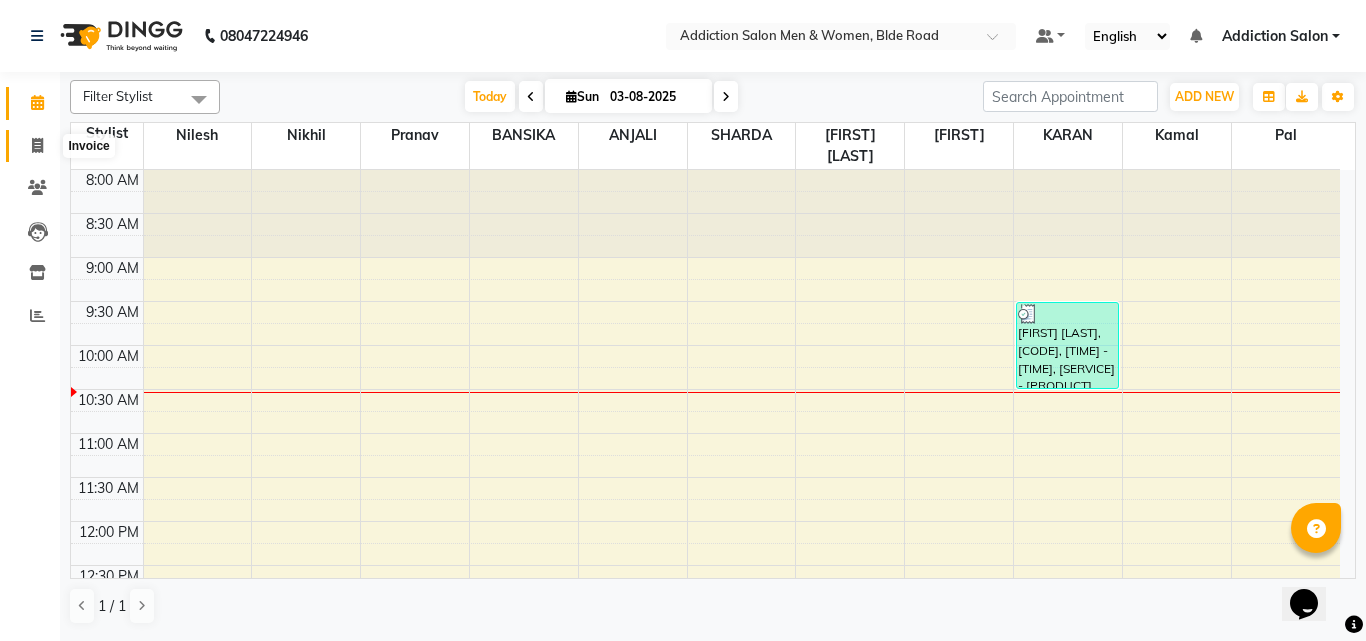 click 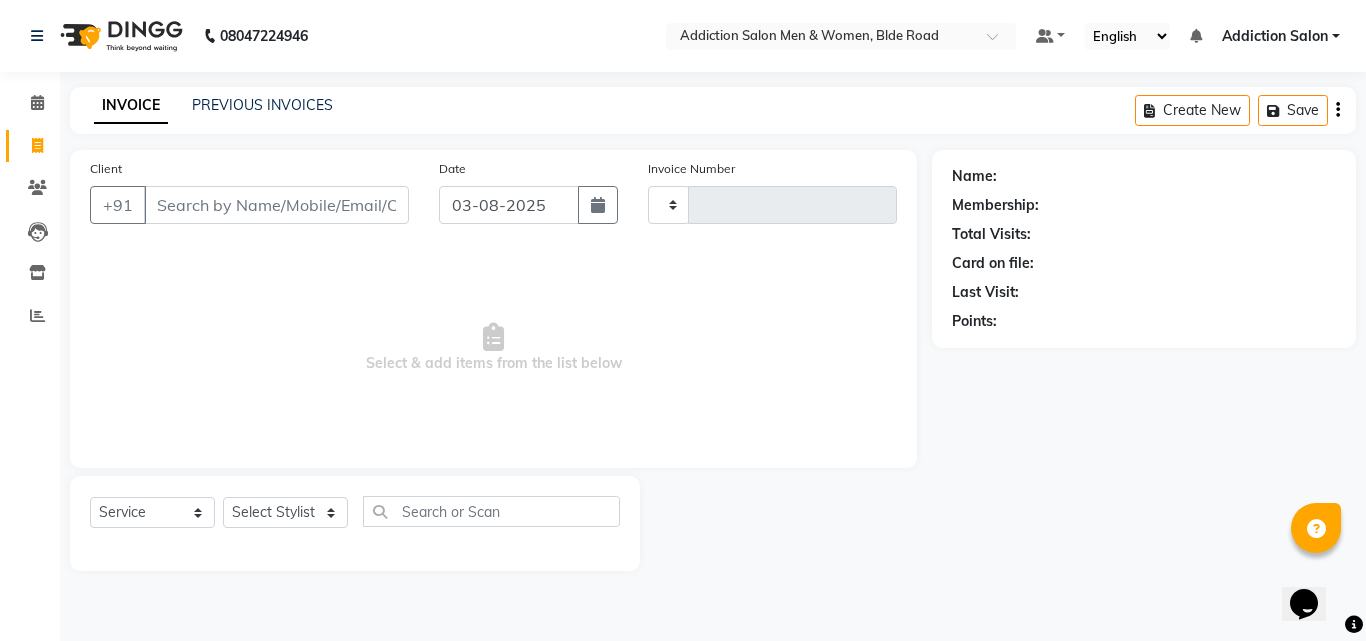type on "3117" 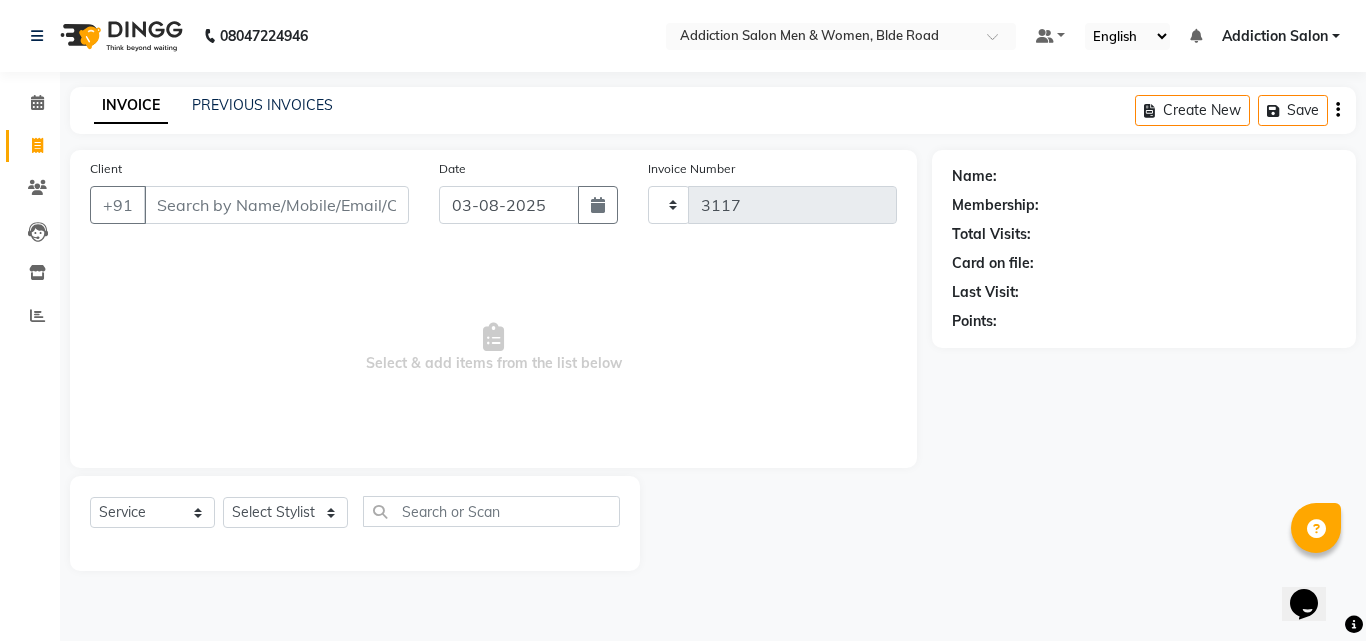 select on "6595" 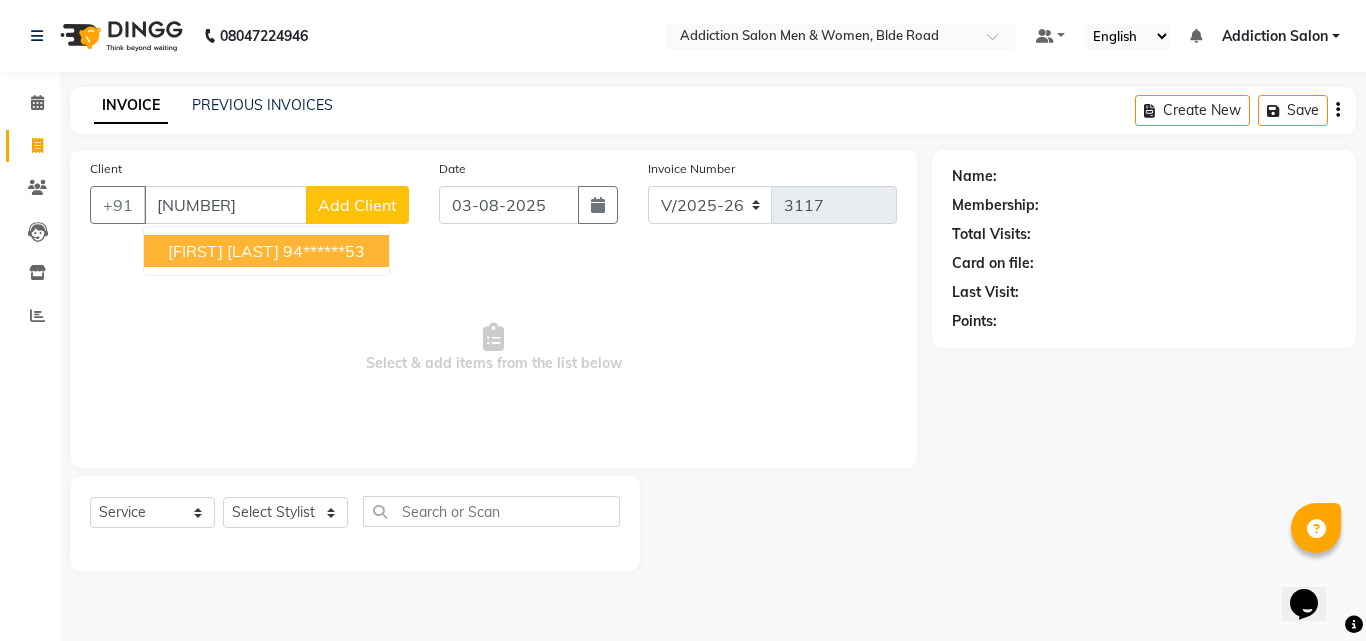 click on "[FIRST] [LAST]" at bounding box center (223, 251) 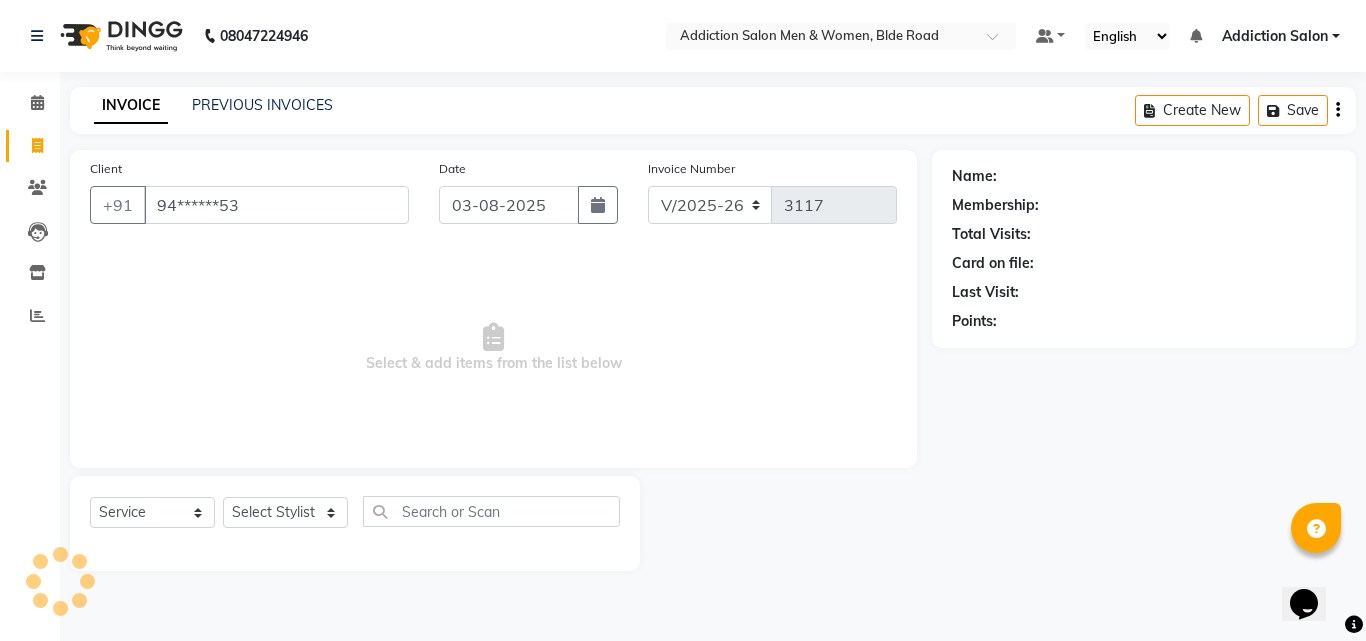 type on "94******53" 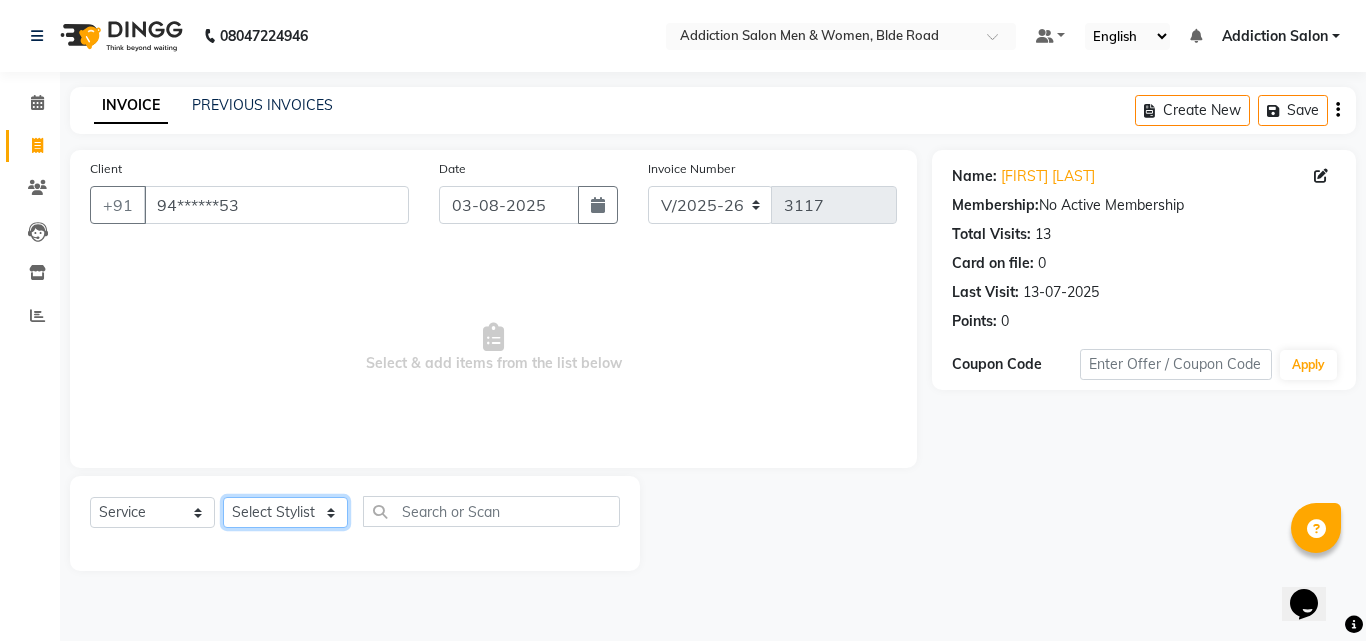 click on "Select Stylist Addiction Salon ANJALI BANSIKA Kamal KARAN KOUSHIK Nikhil Nilesh  pal Pranav REKHA RATHOD SHARDA" 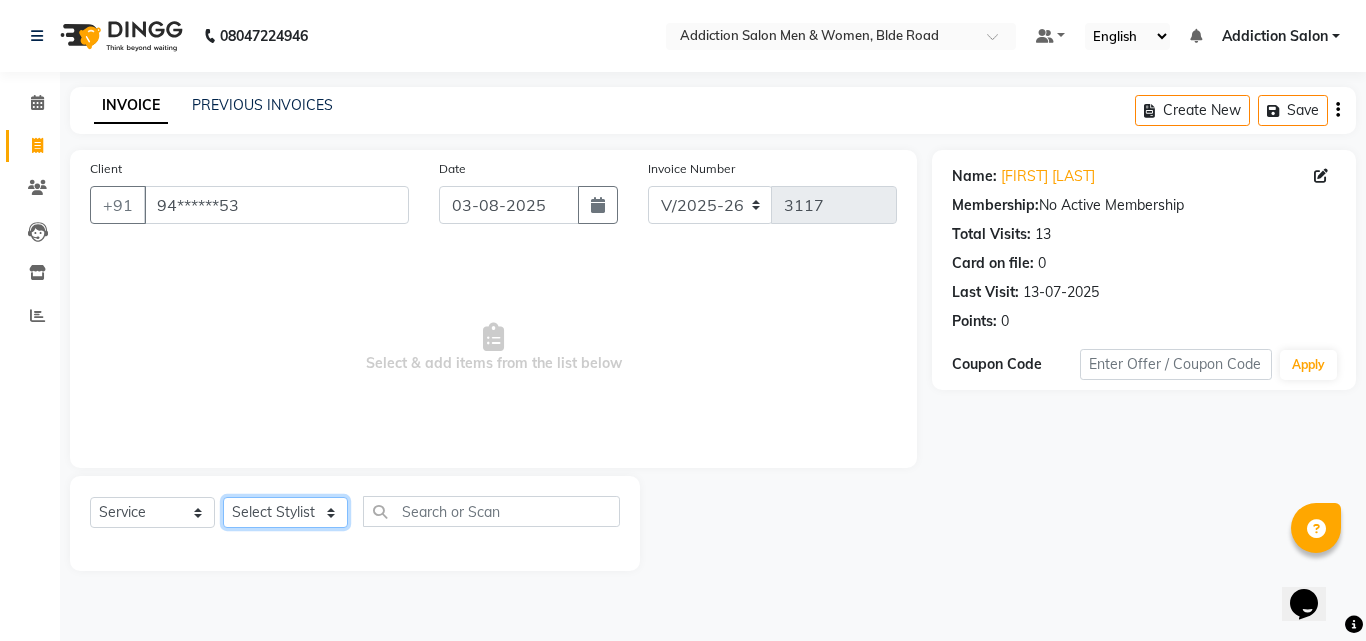 select on "67107" 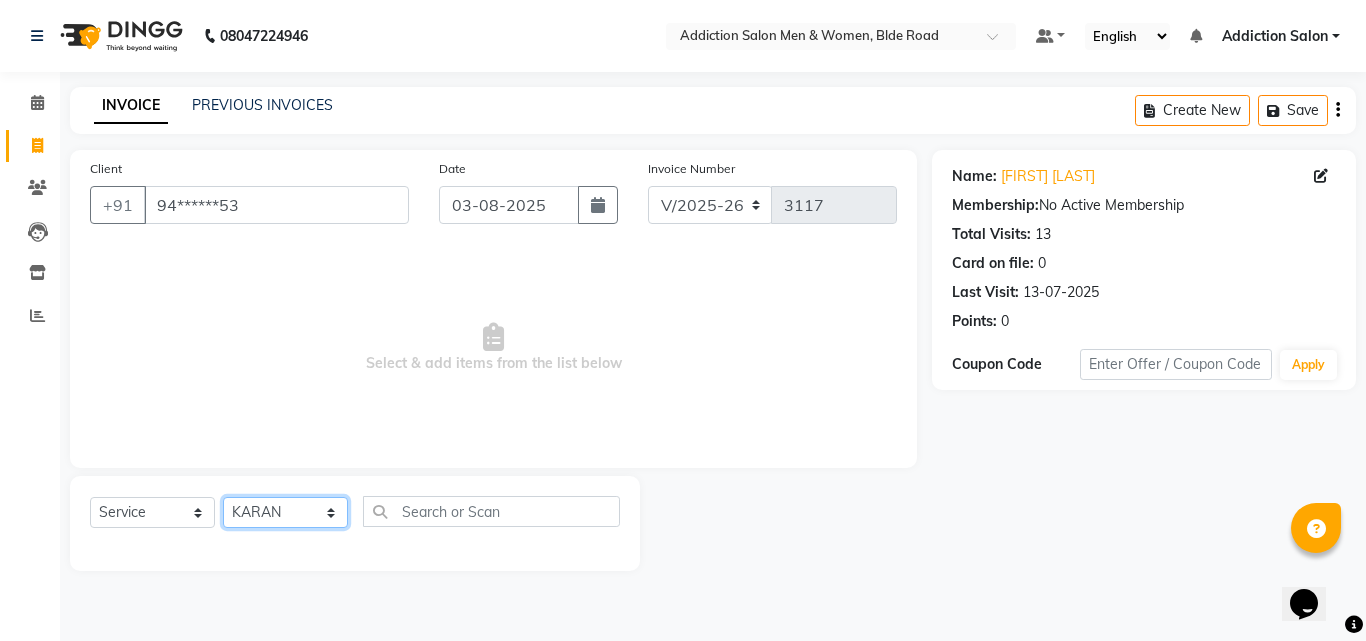 click on "Select Stylist Addiction Salon ANJALI BANSIKA Kamal KARAN KOUSHIK Nikhil Nilesh  pal Pranav REKHA RATHOD SHARDA" 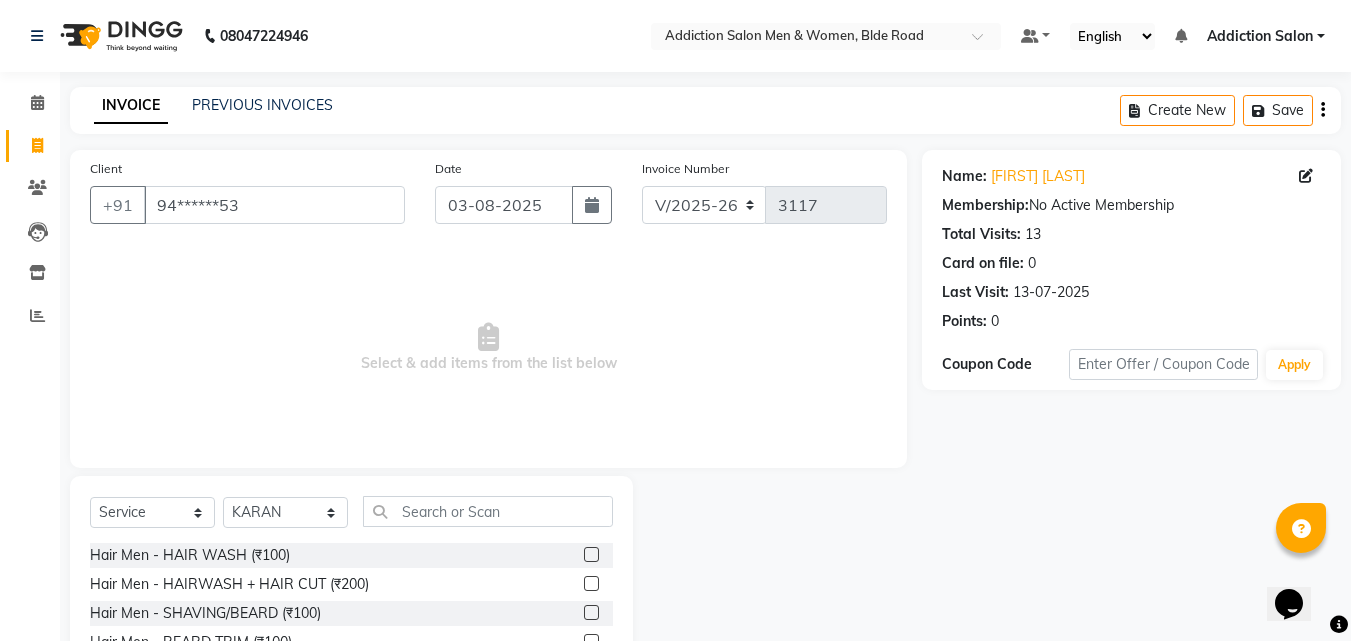 click 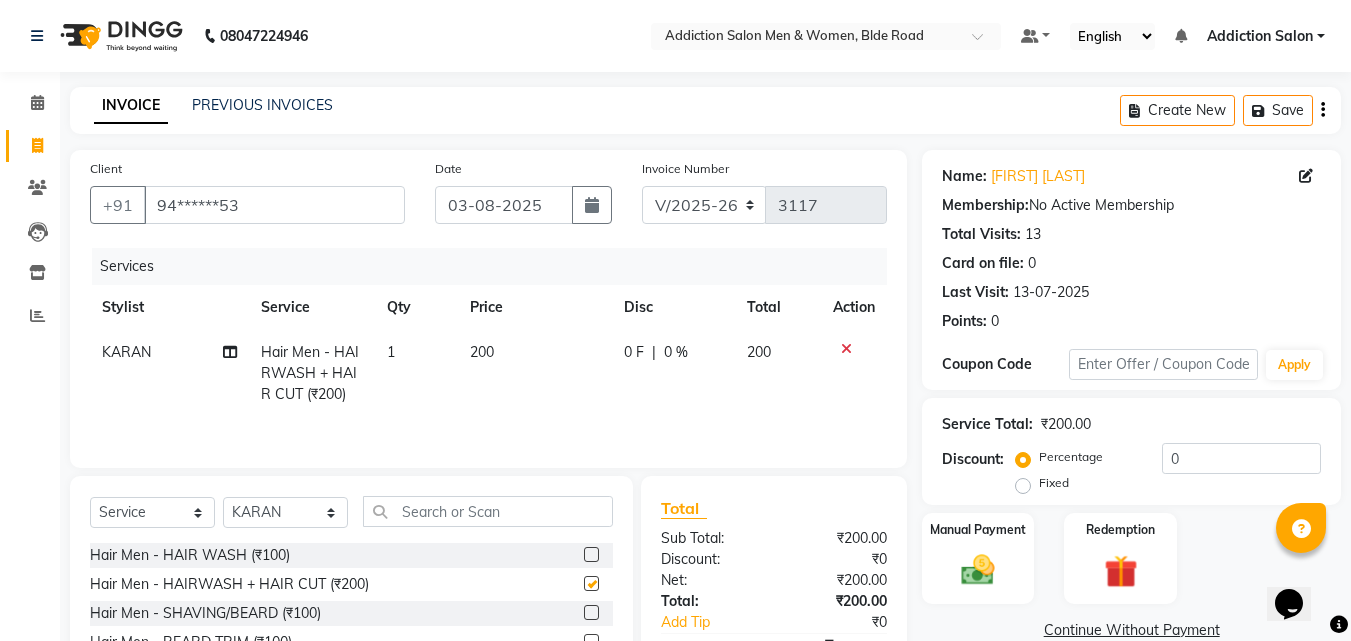 checkbox on "false" 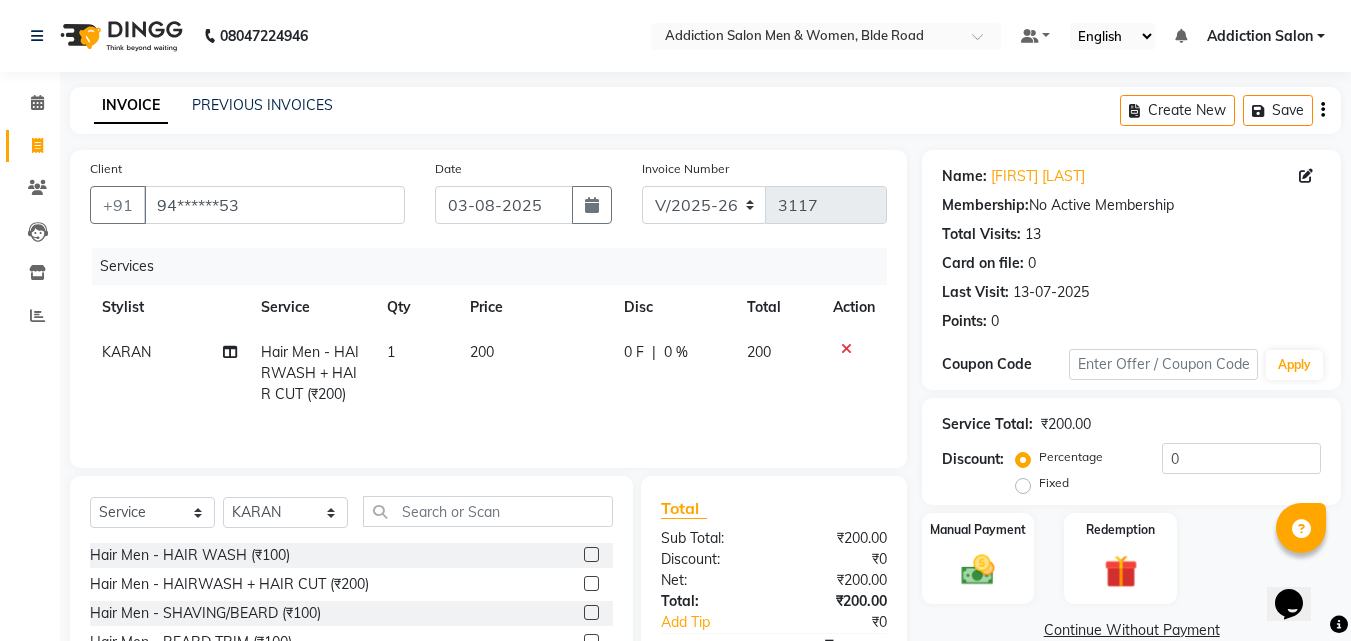 click 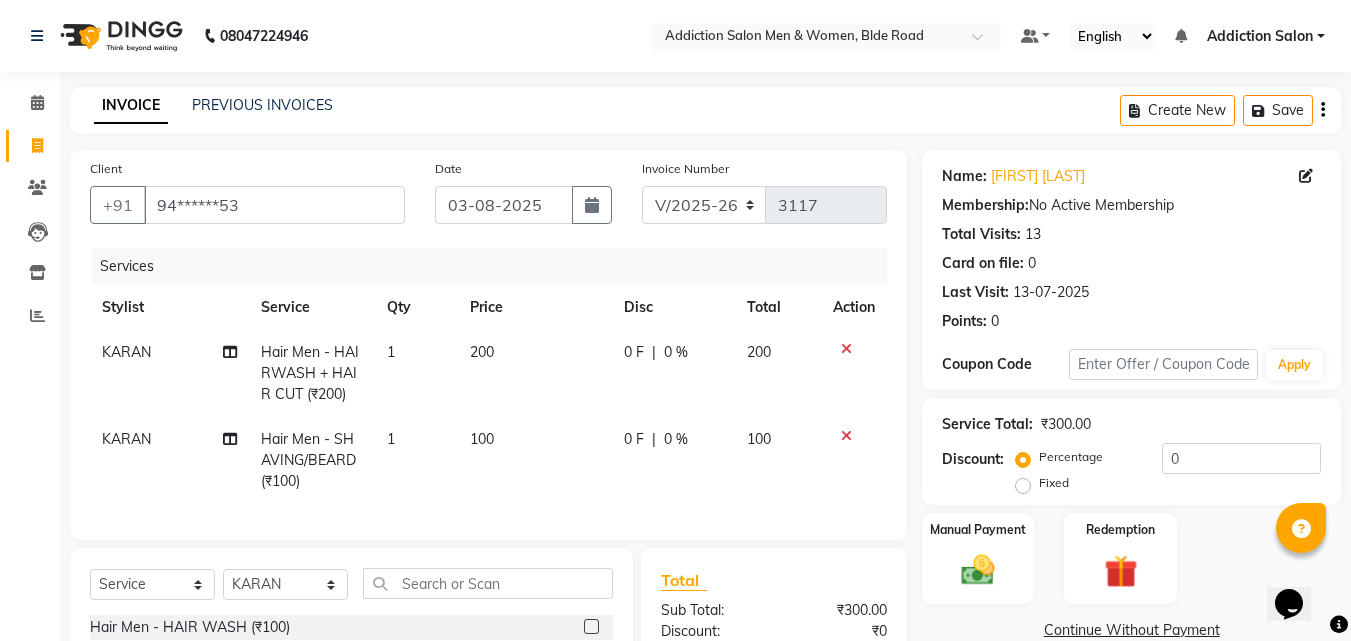 checkbox on "false" 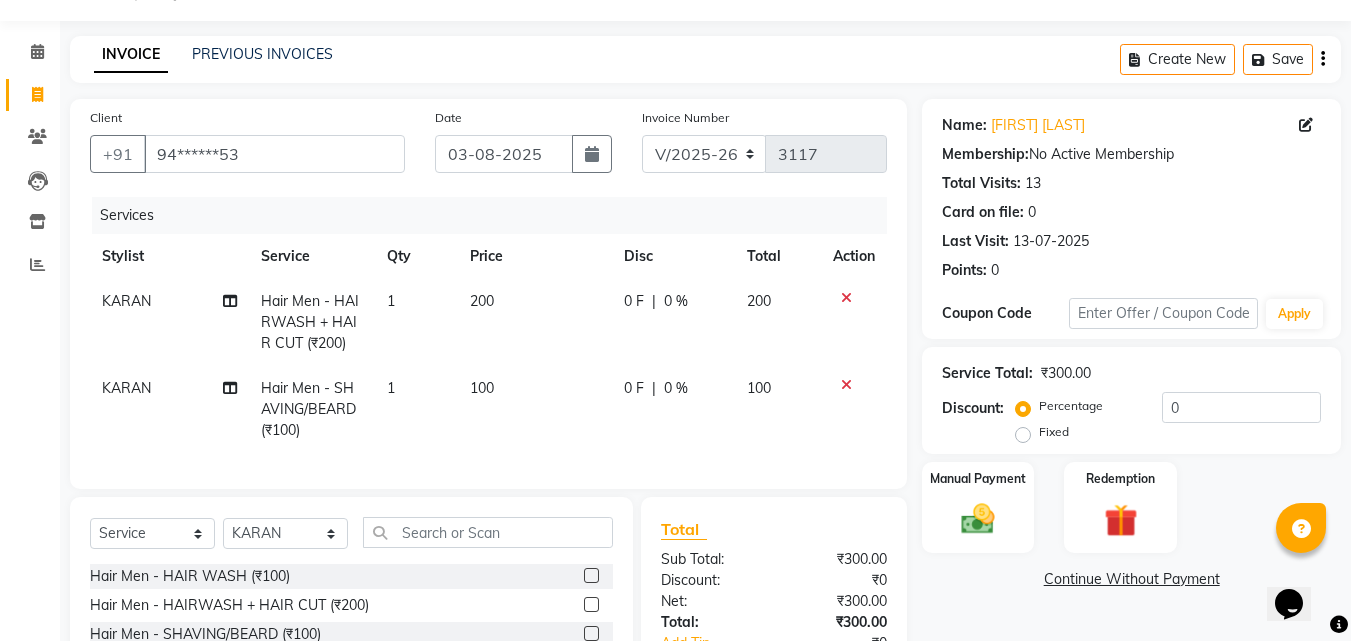 scroll, scrollTop: 100, scrollLeft: 0, axis: vertical 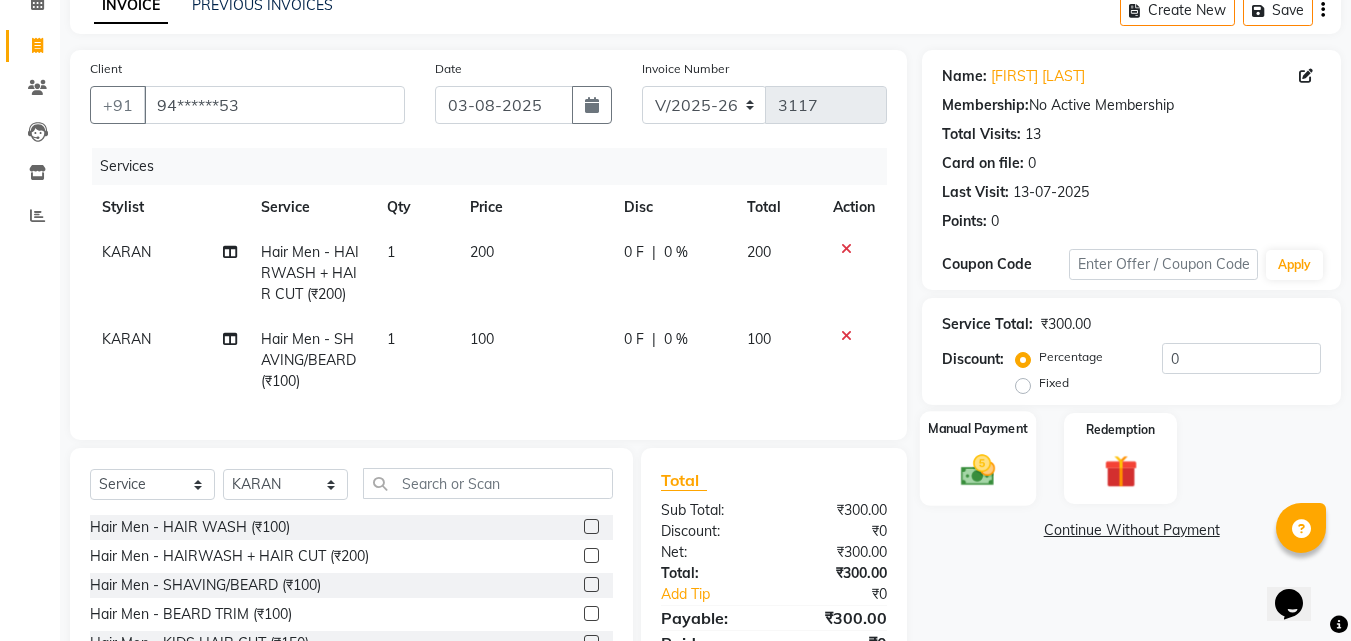 click 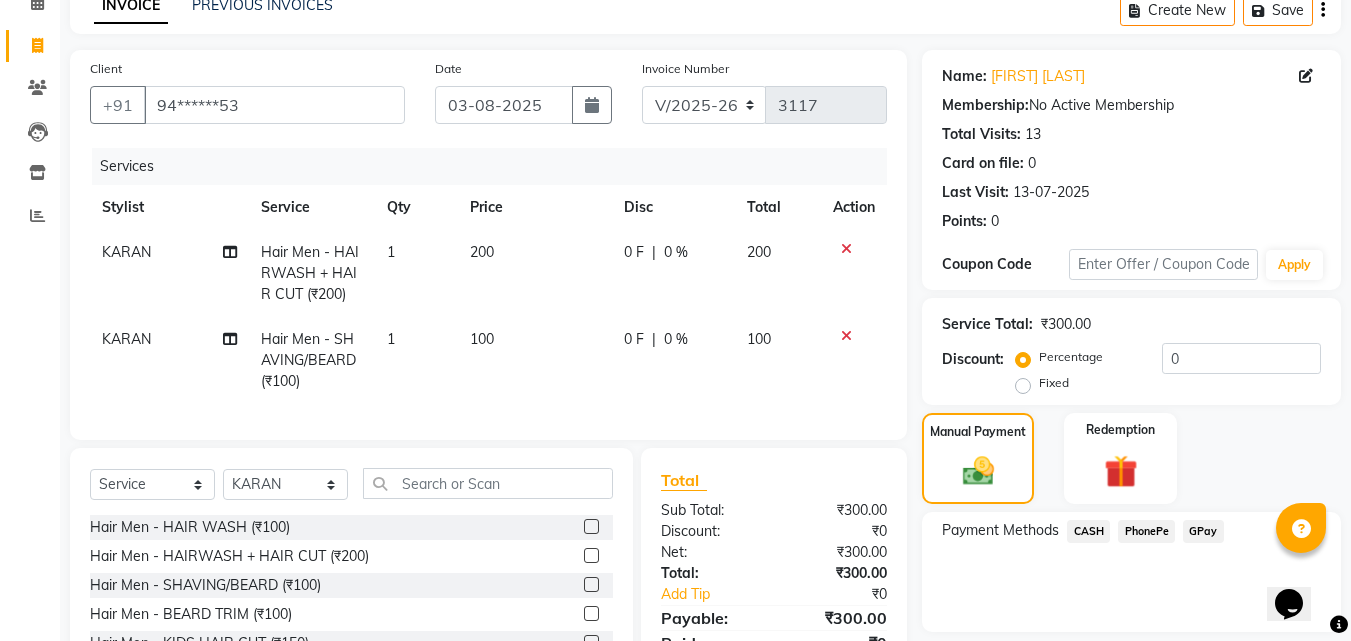 click on "PhonePe" 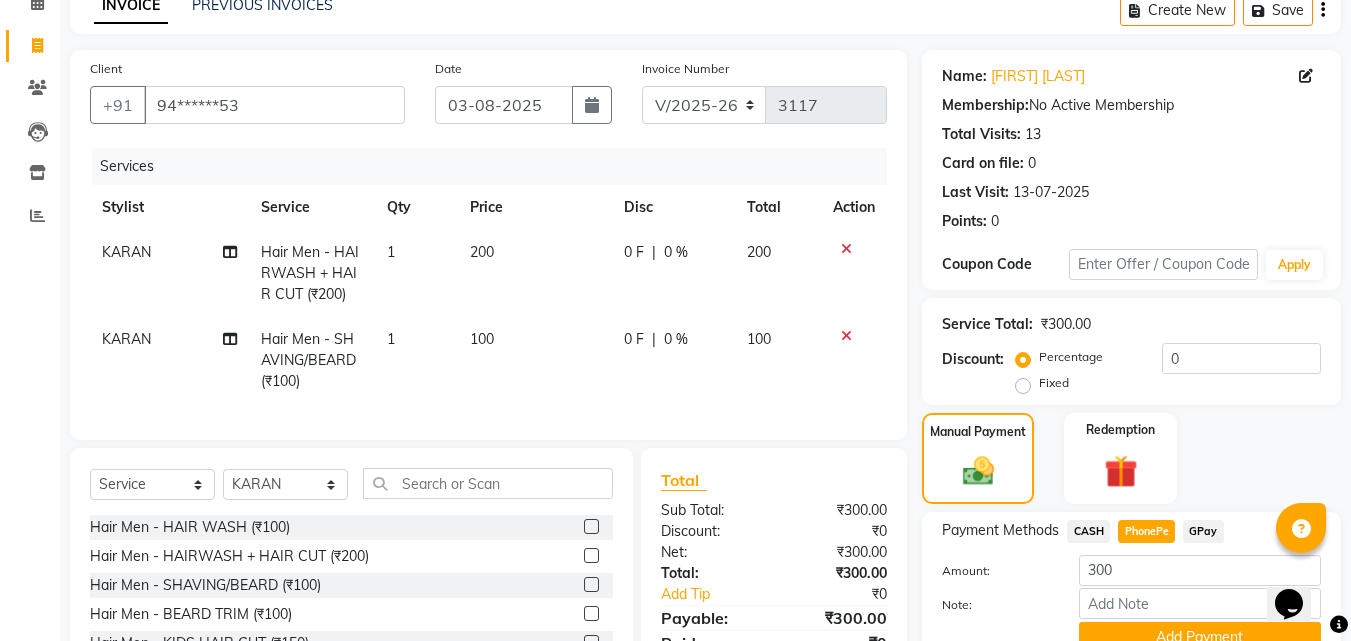 scroll, scrollTop: 247, scrollLeft: 0, axis: vertical 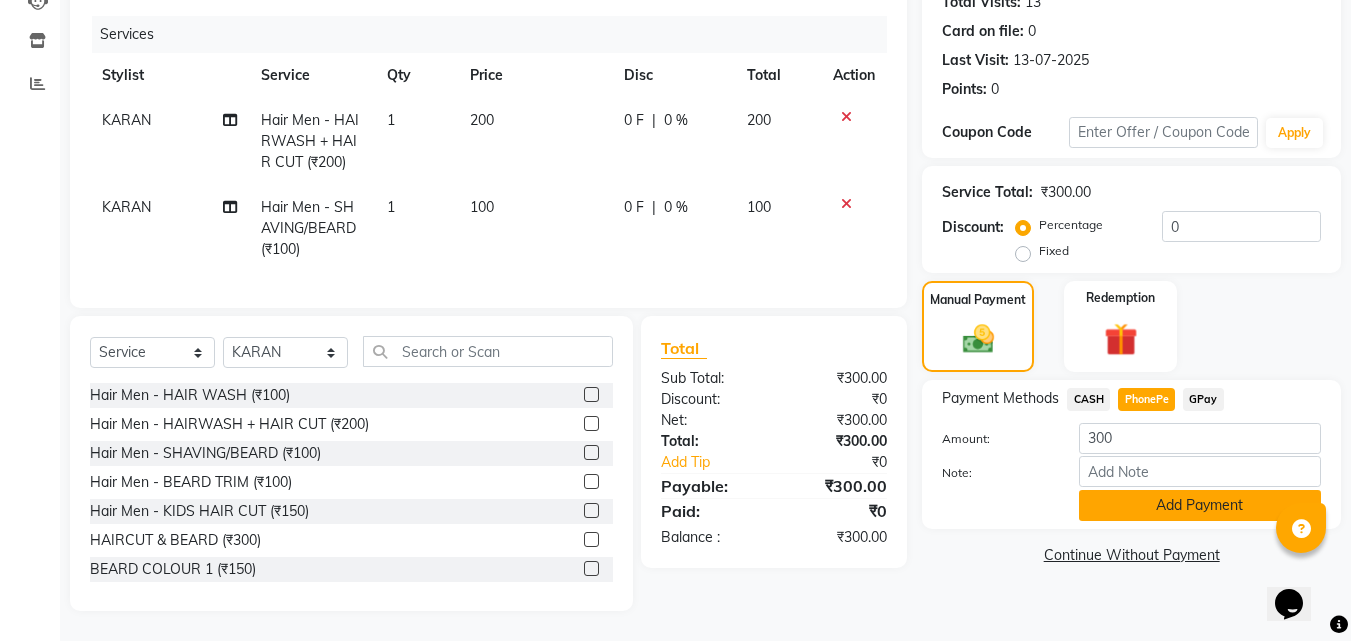 click on "Add Payment" 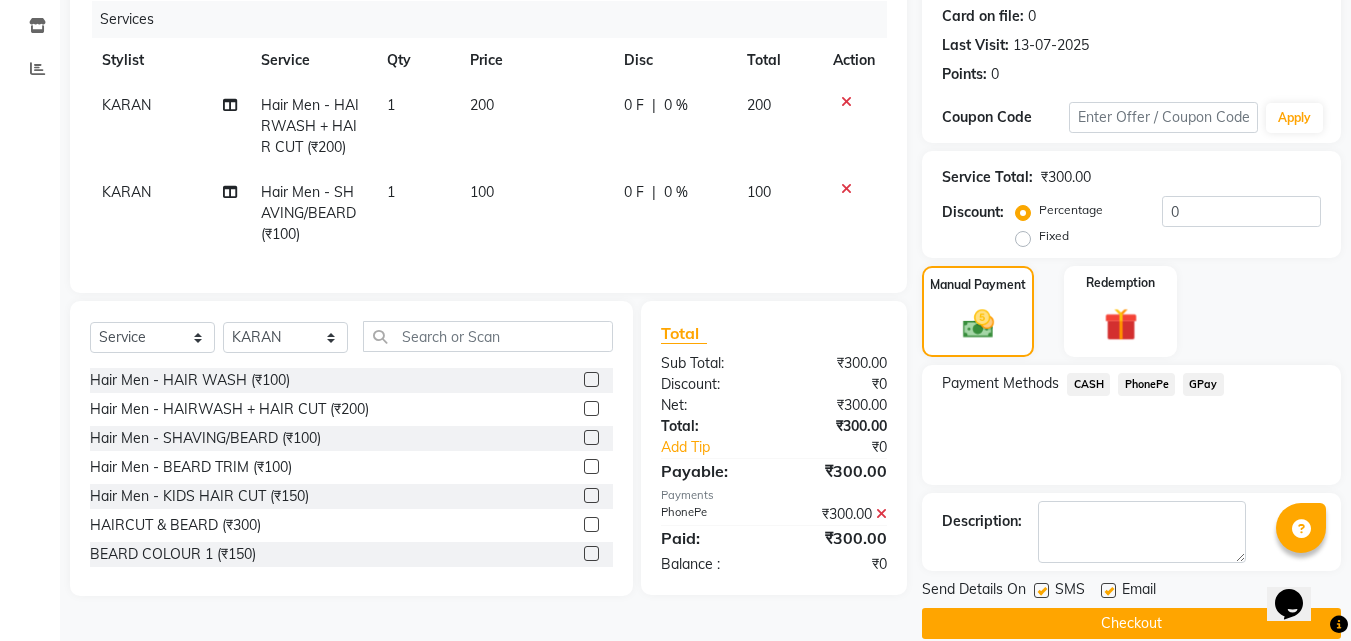 click on "Checkout" 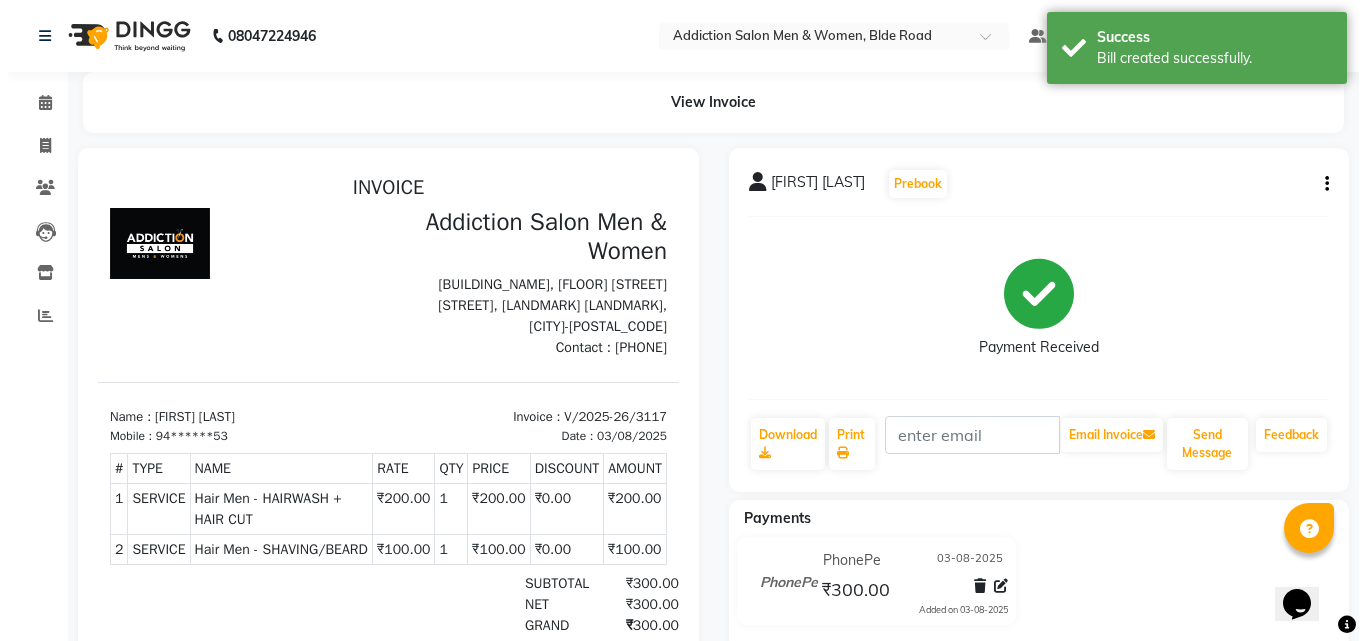 scroll, scrollTop: 0, scrollLeft: 0, axis: both 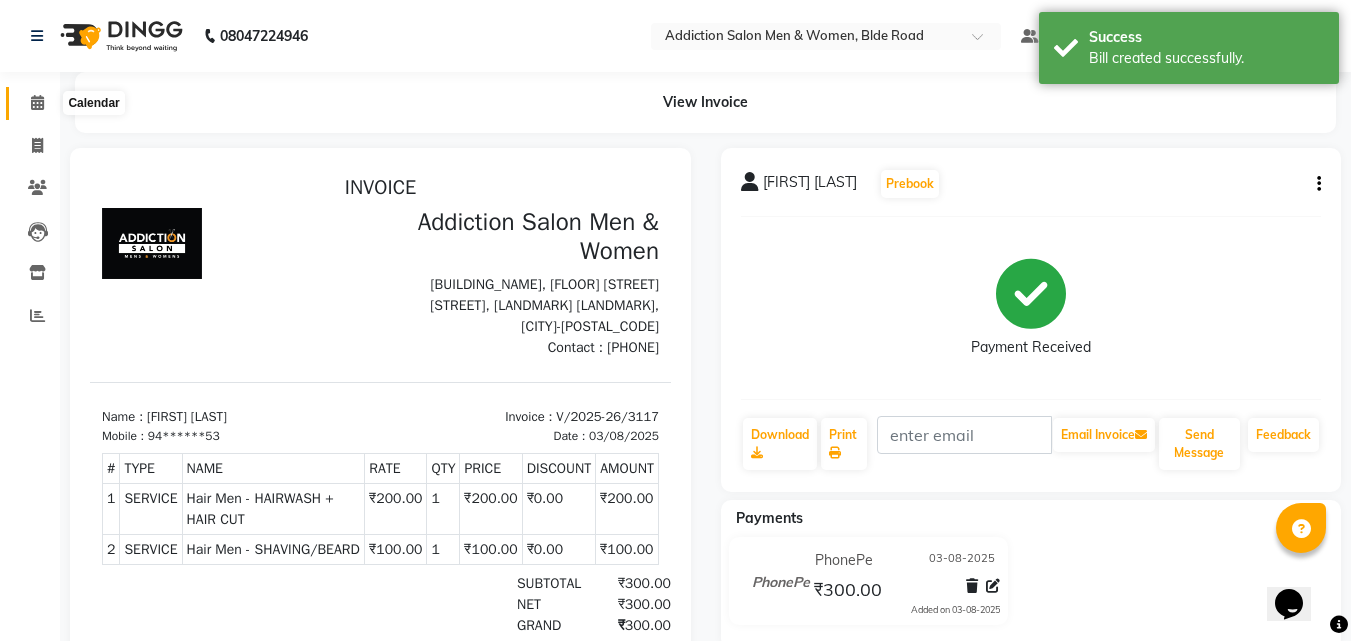 click 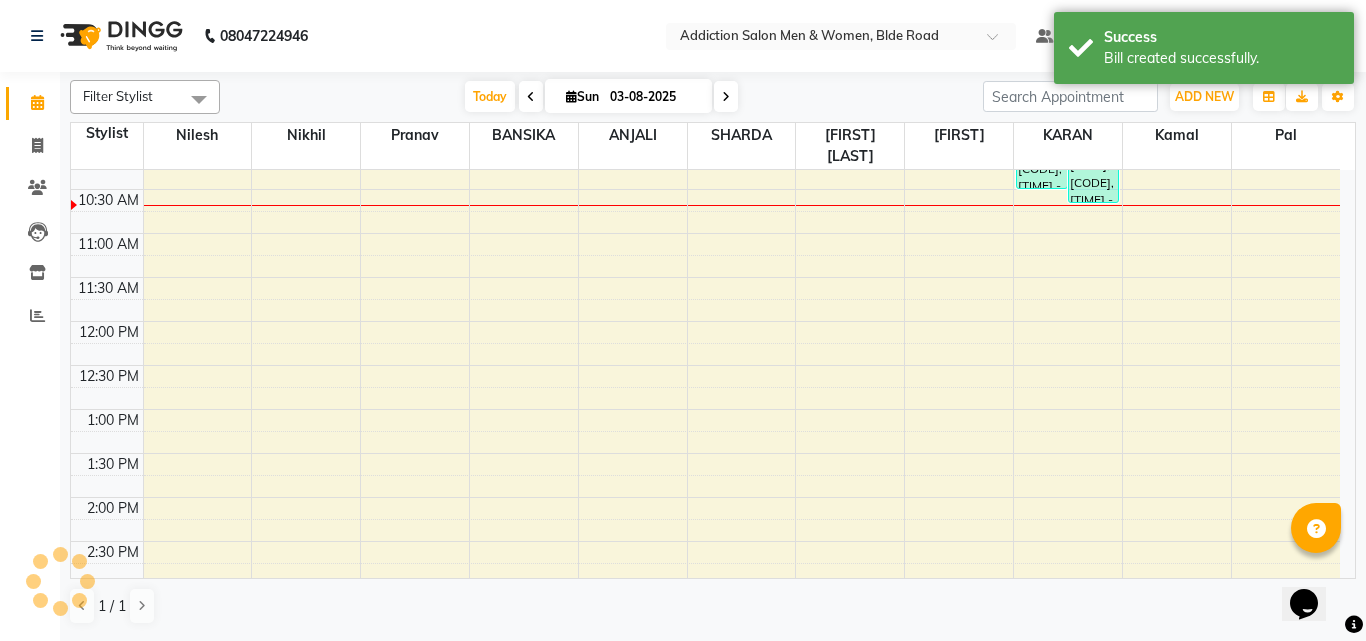 scroll, scrollTop: 0, scrollLeft: 0, axis: both 